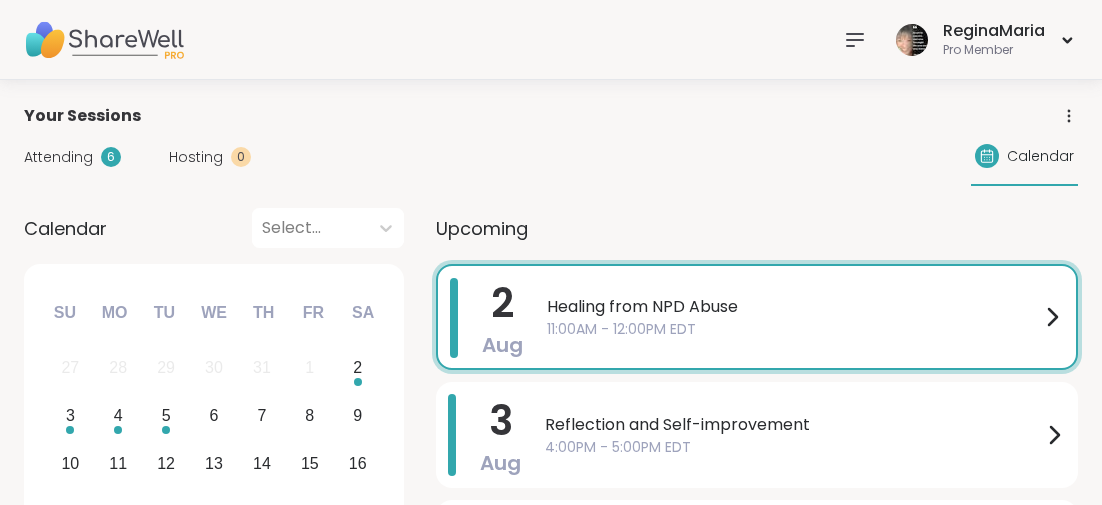 scroll, scrollTop: 0, scrollLeft: 0, axis: both 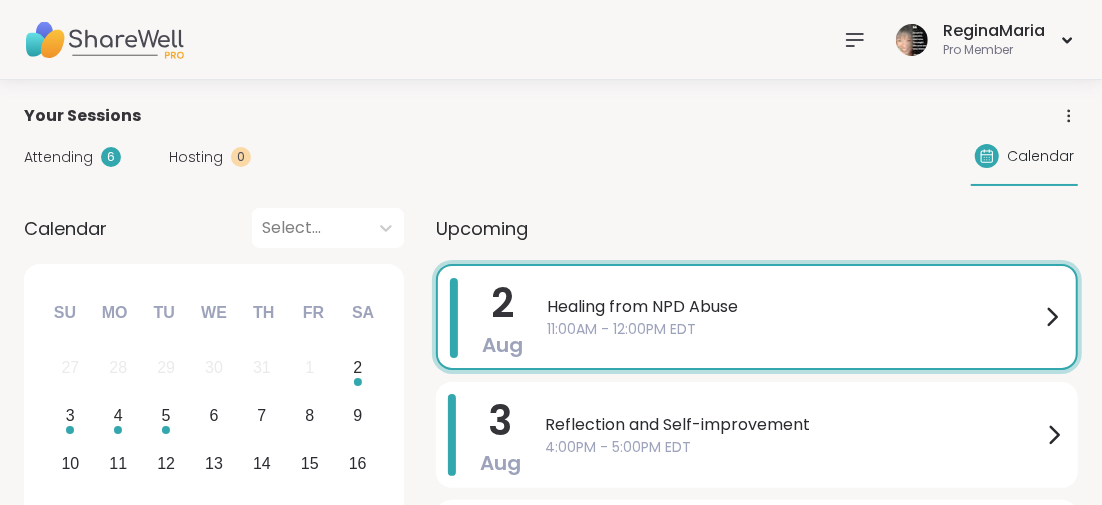 click on "Healing from NPD Abuse" at bounding box center [793, 307] 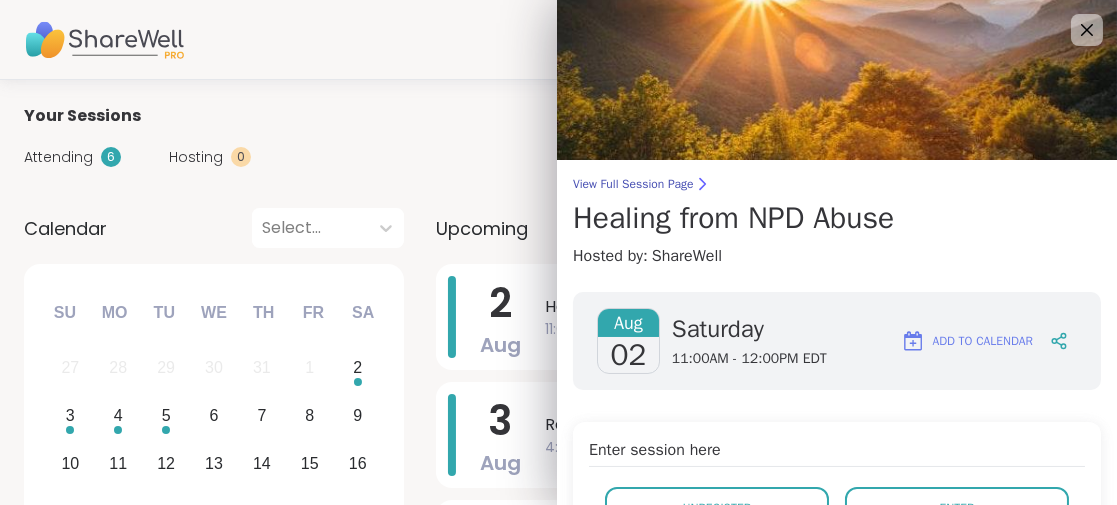 scroll, scrollTop: 99, scrollLeft: 0, axis: vertical 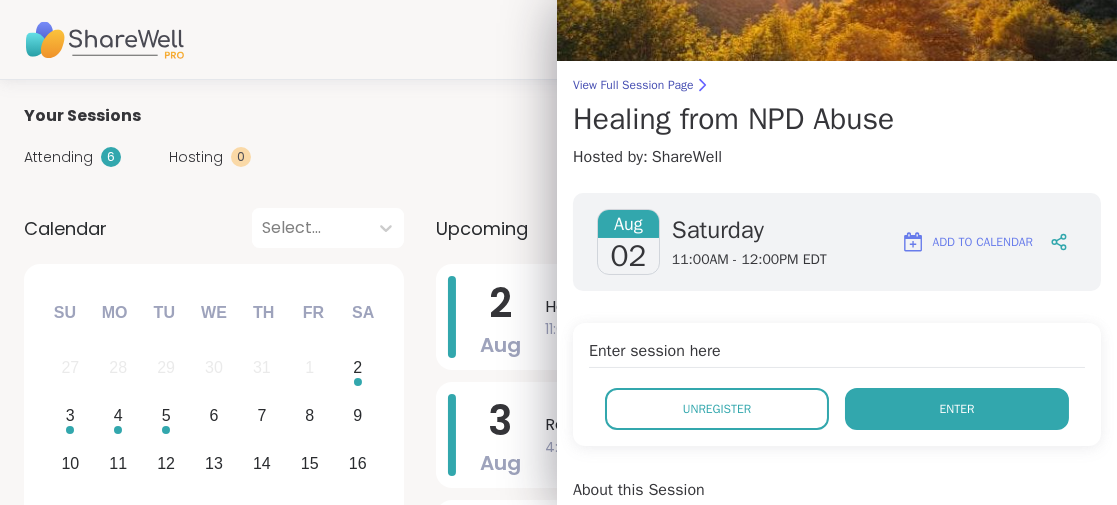 click on "Enter" at bounding box center [957, 409] 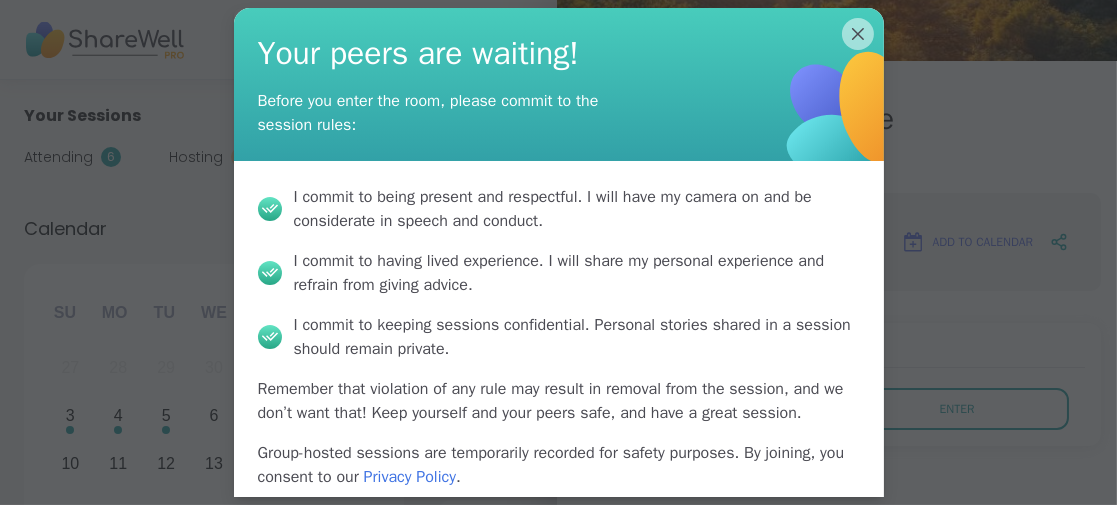 scroll, scrollTop: 85, scrollLeft: 0, axis: vertical 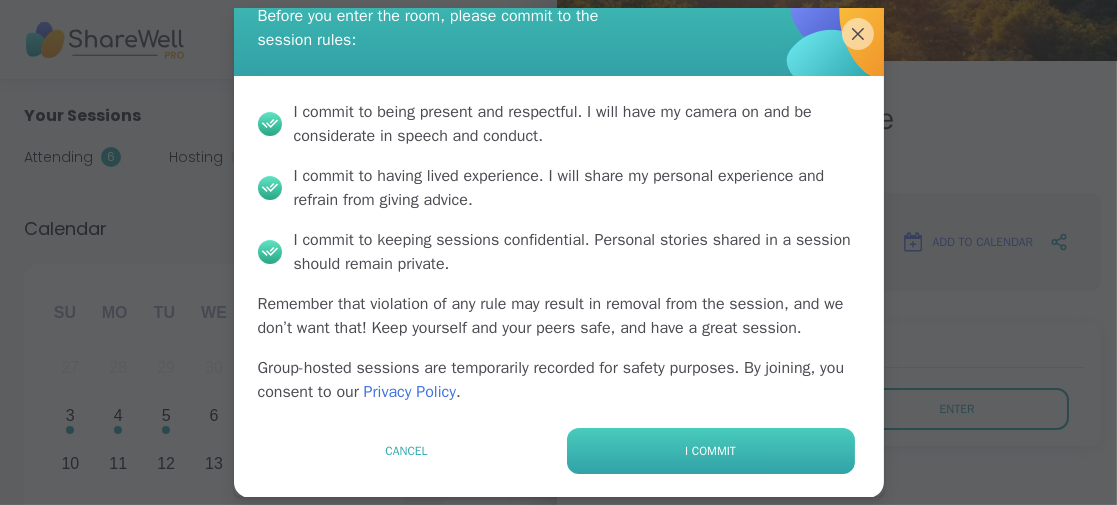 click on "I commit" at bounding box center [711, 451] 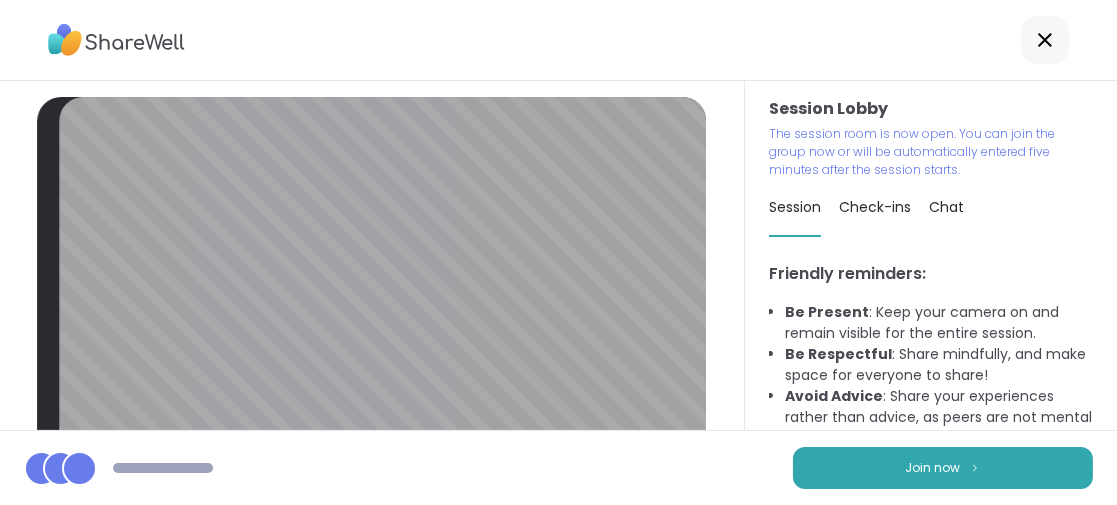 scroll, scrollTop: 200, scrollLeft: 0, axis: vertical 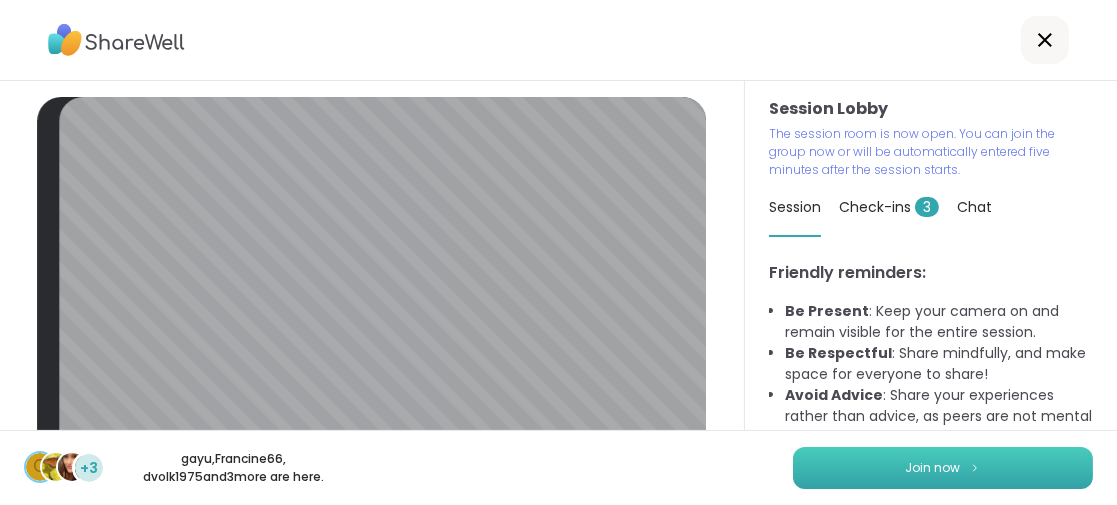click on "Join now" at bounding box center (943, 468) 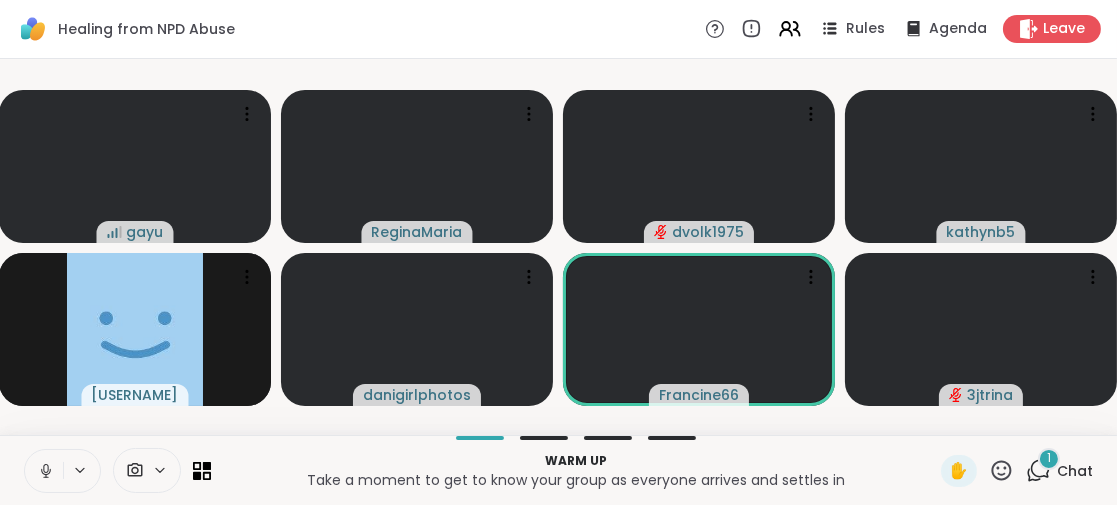 click on "1" at bounding box center (1049, 459) 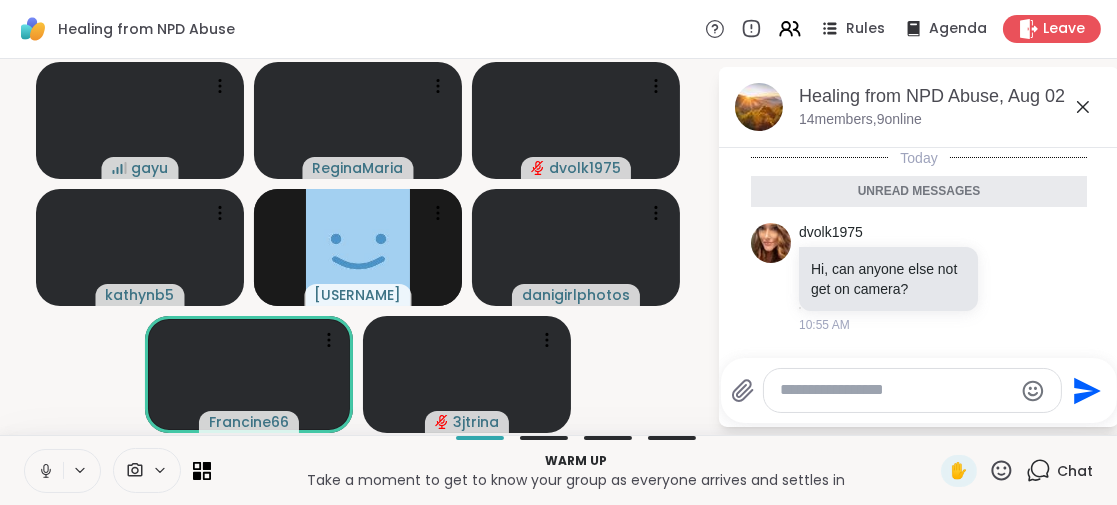 click 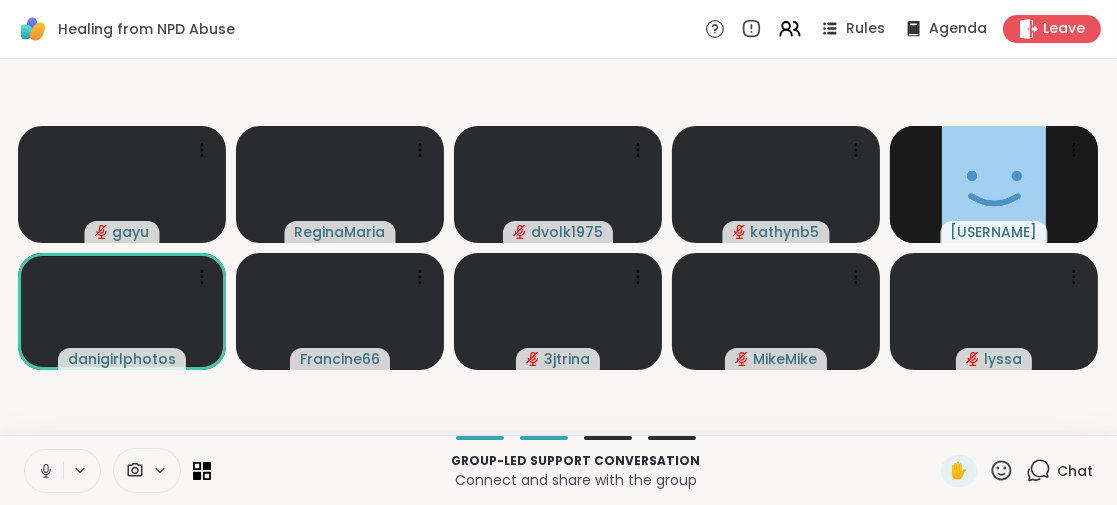 click 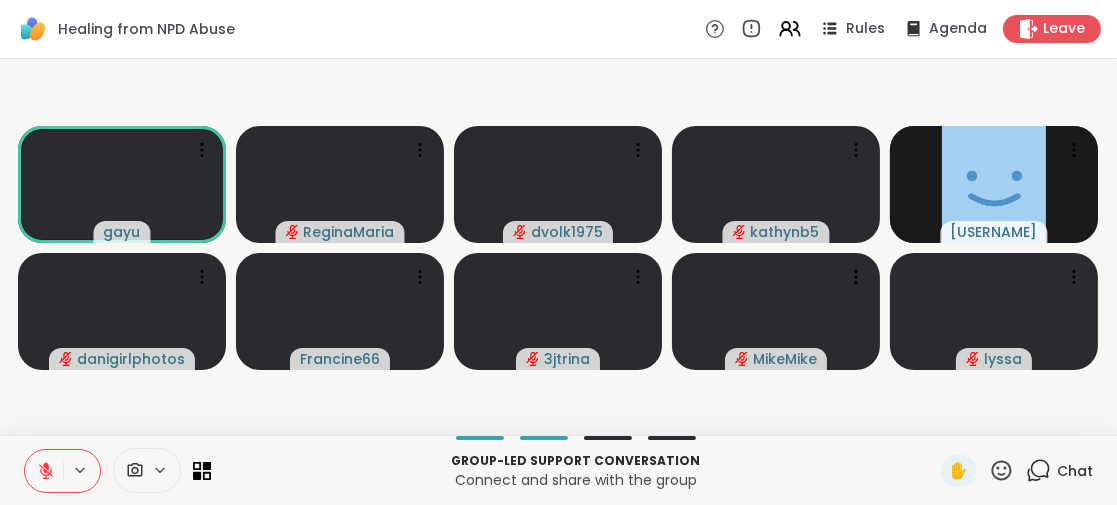 click 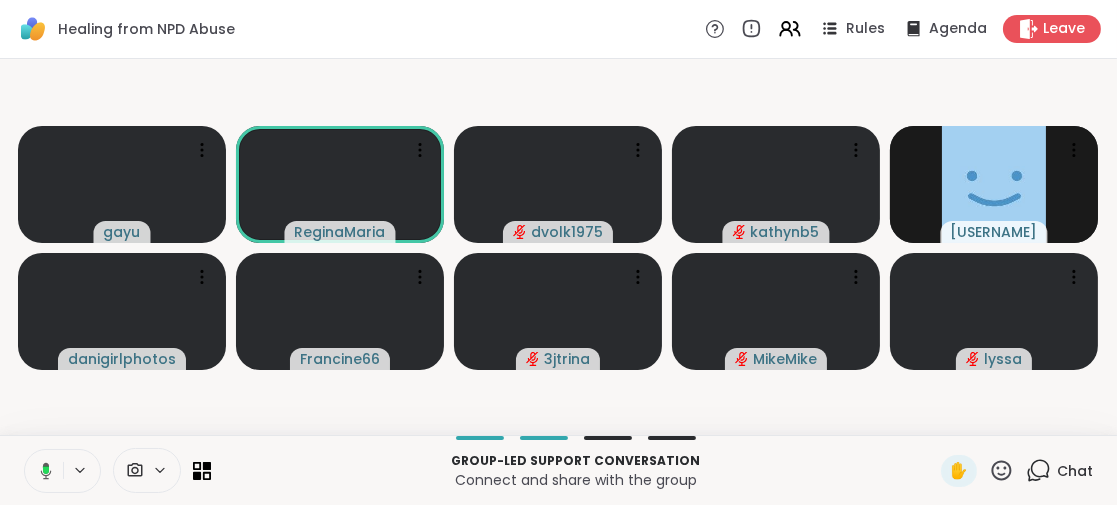 click 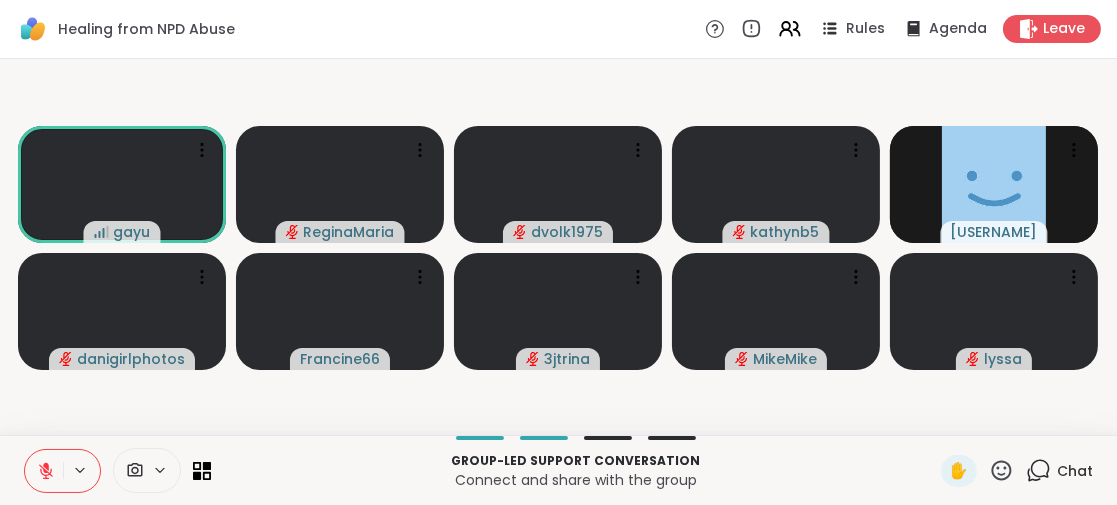 click 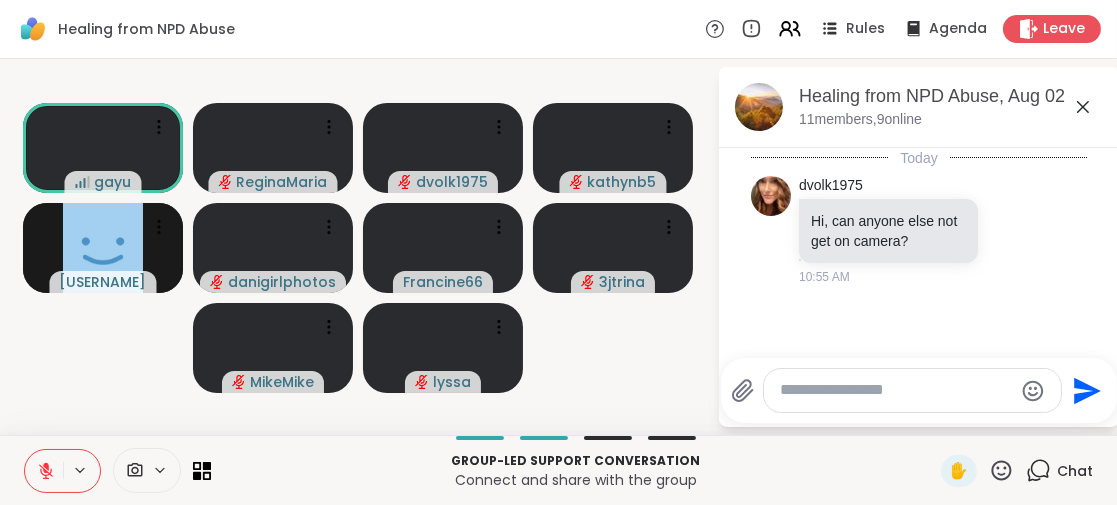 click at bounding box center [896, 390] 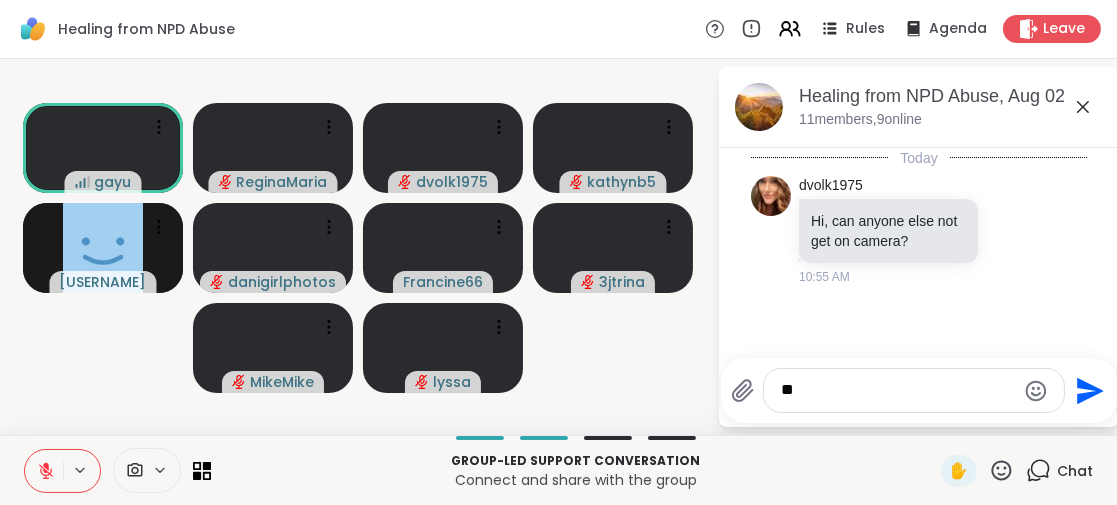 type on "***" 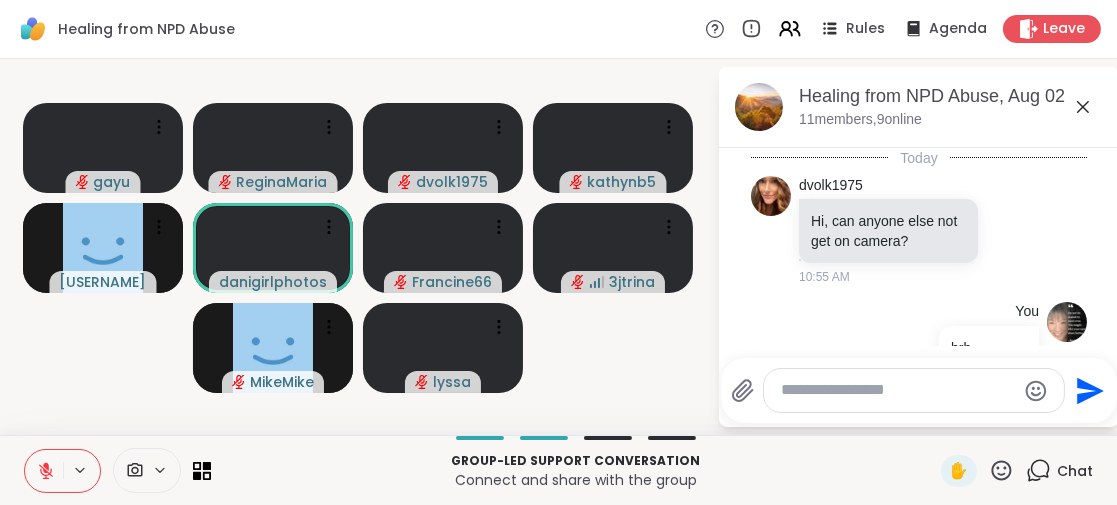 scroll, scrollTop: 53, scrollLeft: 0, axis: vertical 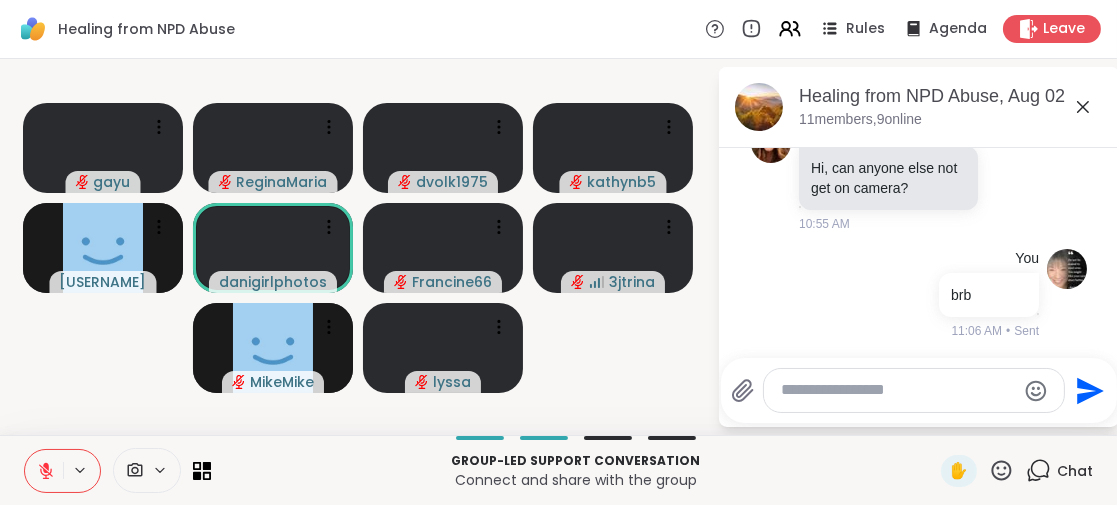 drag, startPoint x: 786, startPoint y: 385, endPoint x: 763, endPoint y: 388, distance: 23.194826 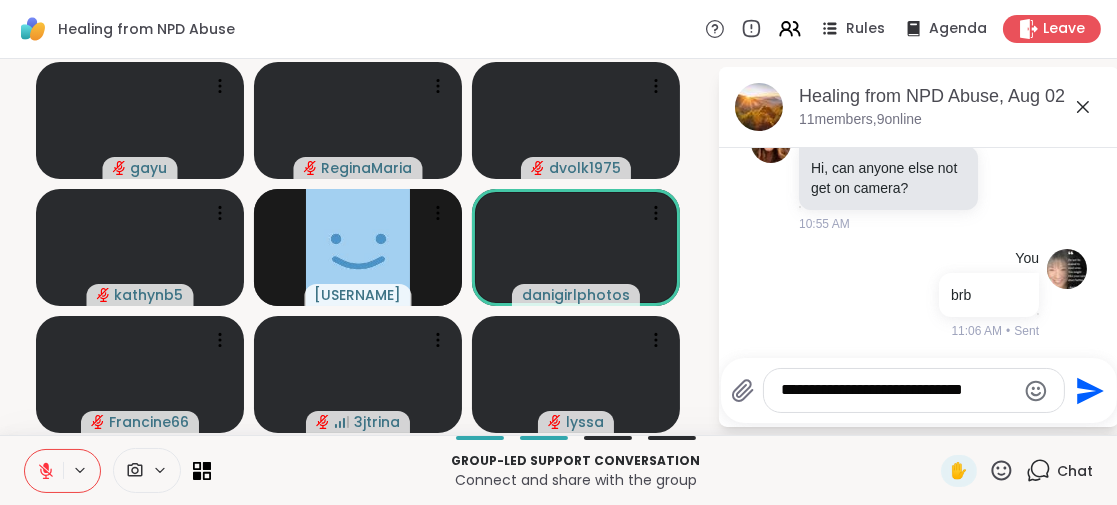 scroll, scrollTop: 0, scrollLeft: 0, axis: both 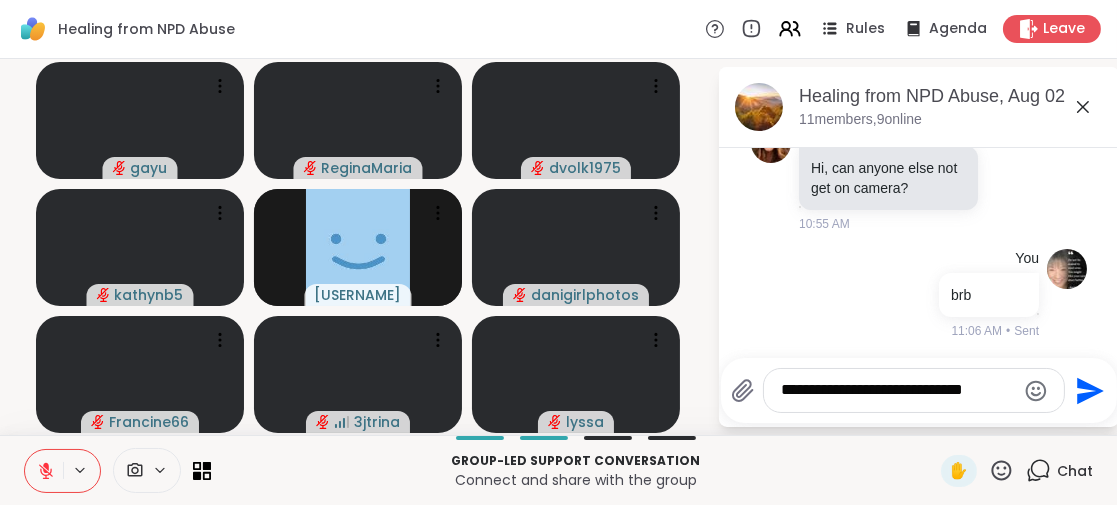 click on "**********" at bounding box center [898, 390] 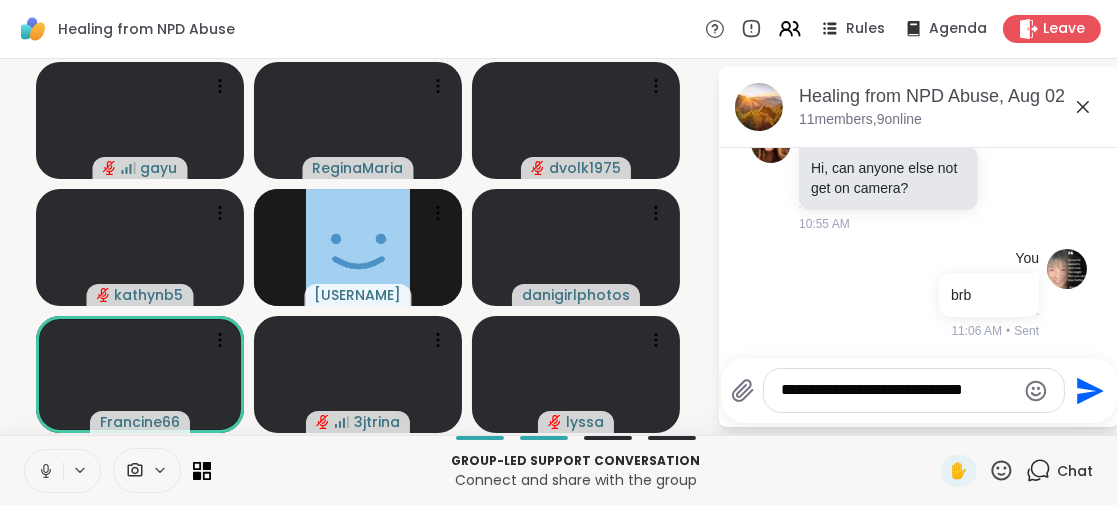 drag, startPoint x: 938, startPoint y: 393, endPoint x: 746, endPoint y: 408, distance: 192.58505 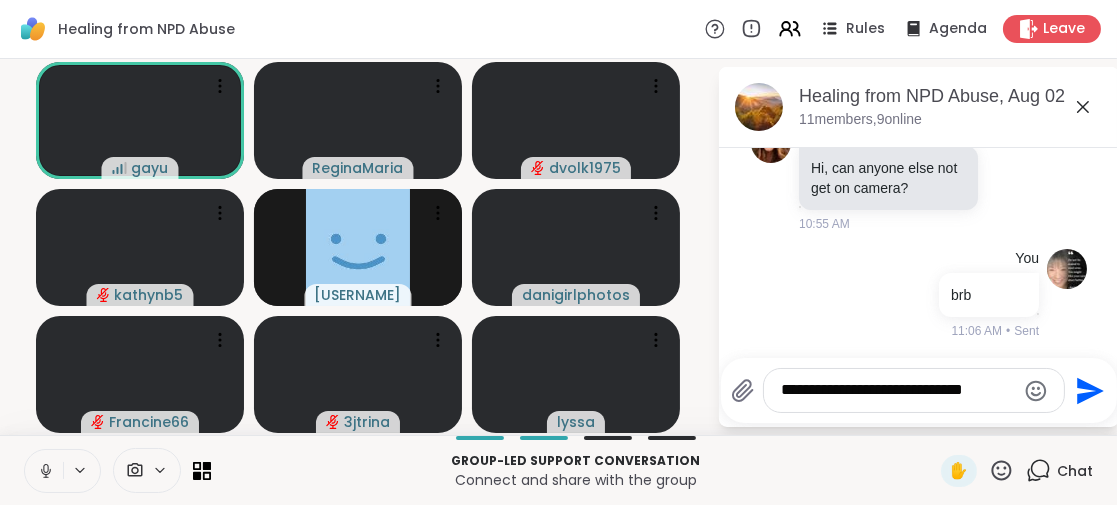 click 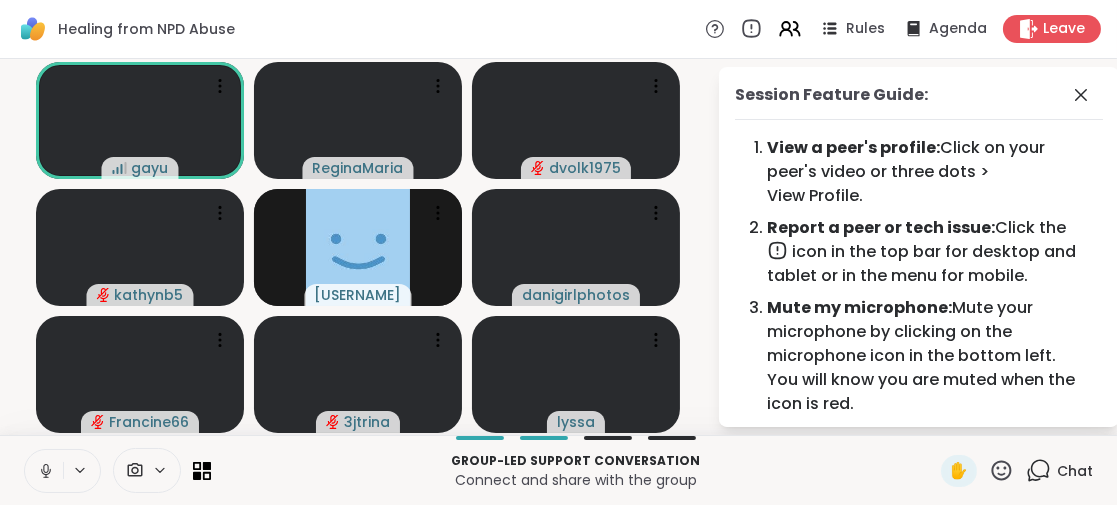 click 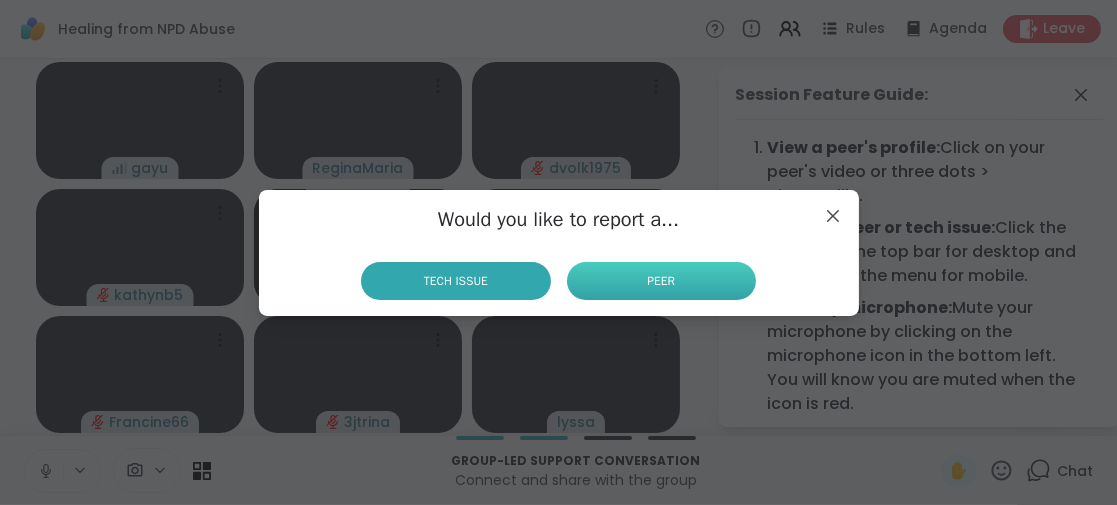 click on "Peer" at bounding box center [661, 281] 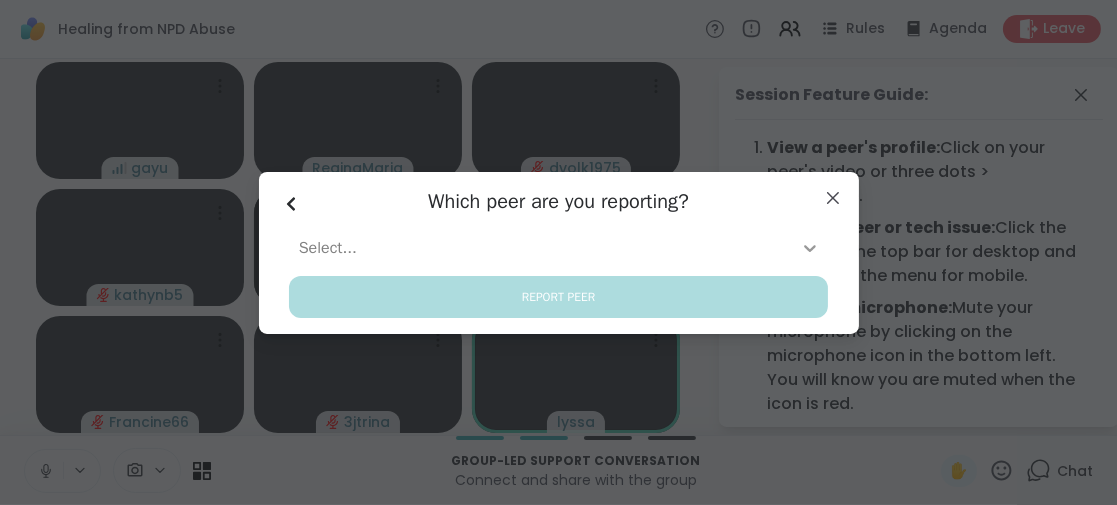 click 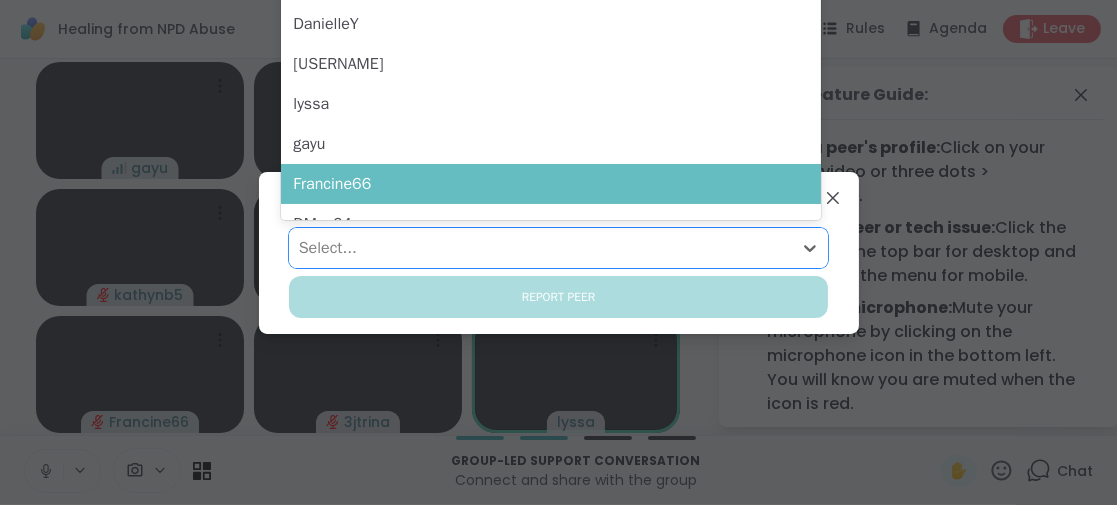click on "Francine66" at bounding box center [551, 184] 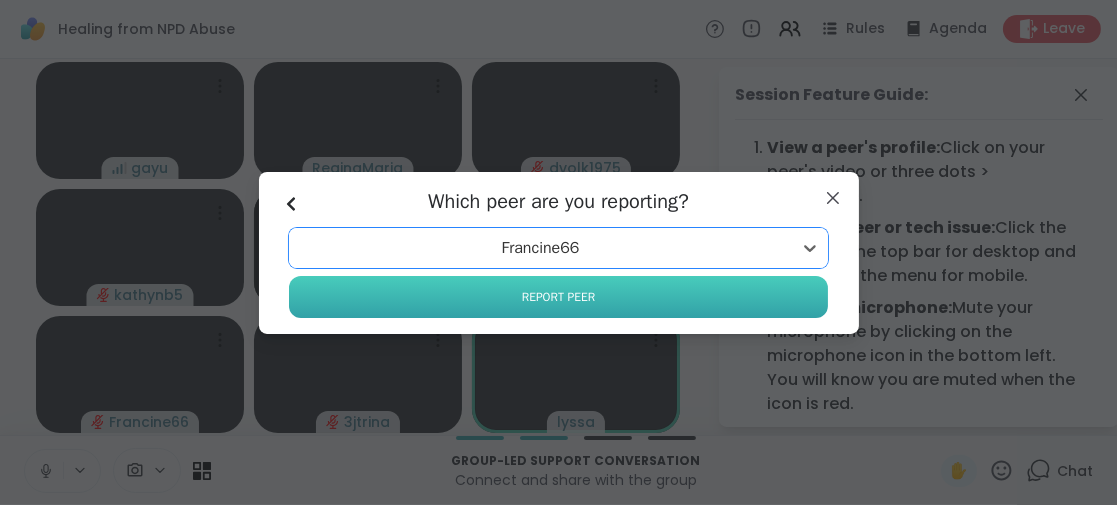 click on "Report Peer" at bounding box center (558, 297) 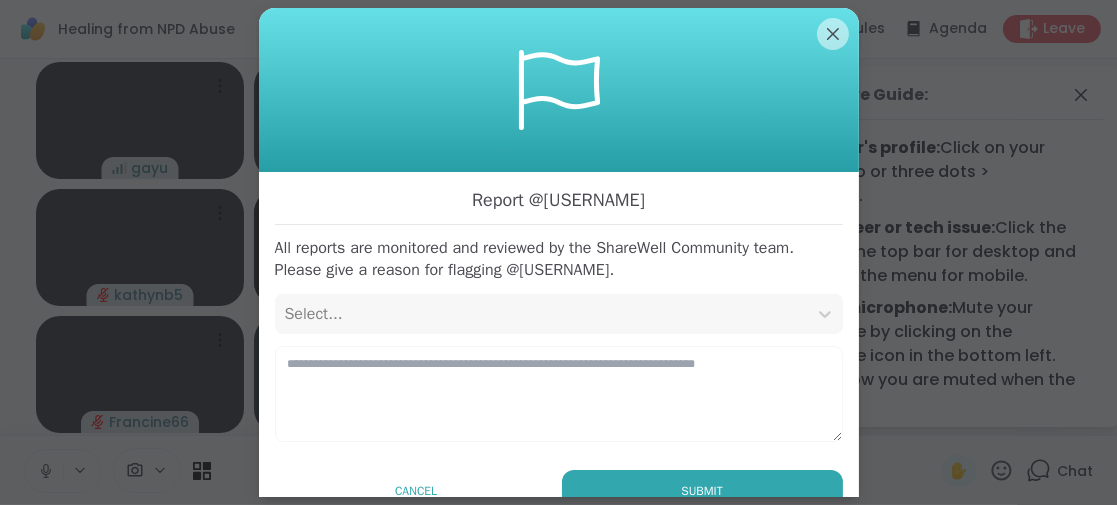 click on "Select..." at bounding box center [541, 314] 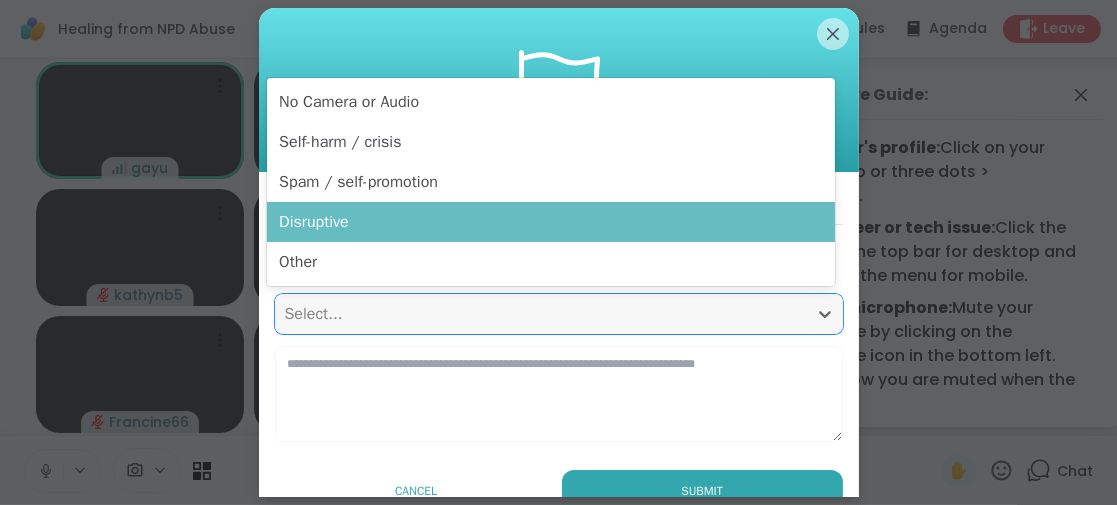 click on "Disruptive" at bounding box center [551, 222] 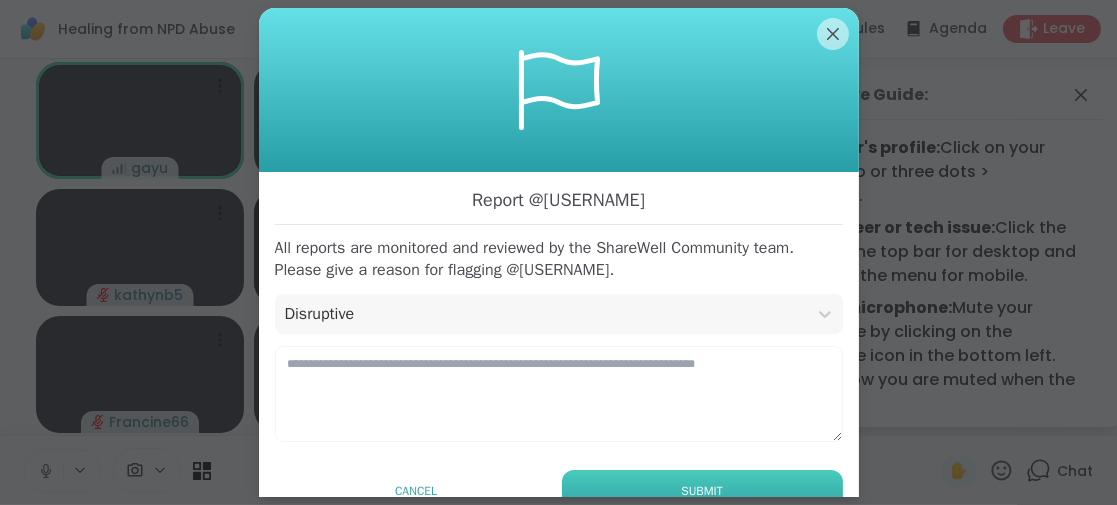 click on "Submit" at bounding box center [702, 491] 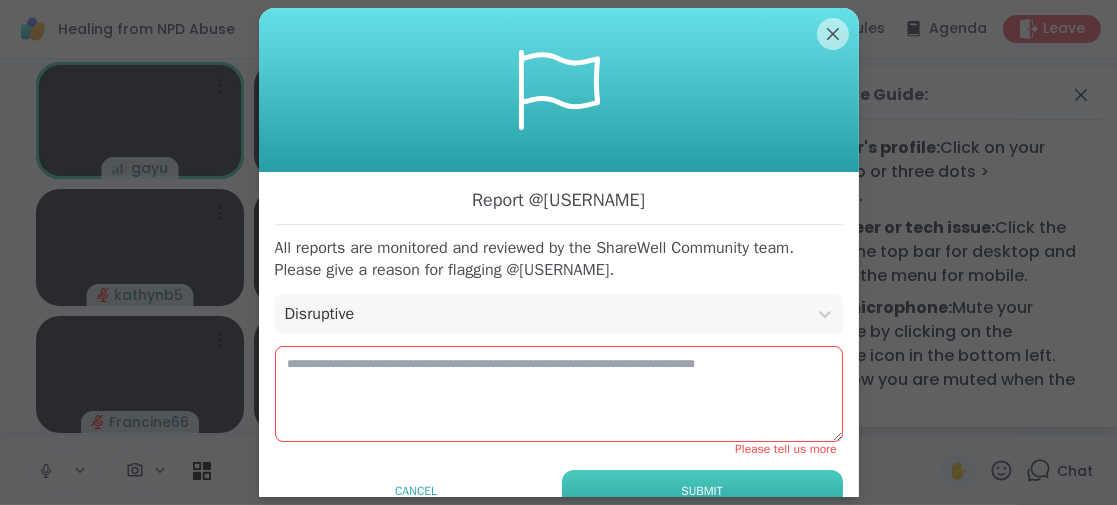 click on "Submit" at bounding box center [701, 491] 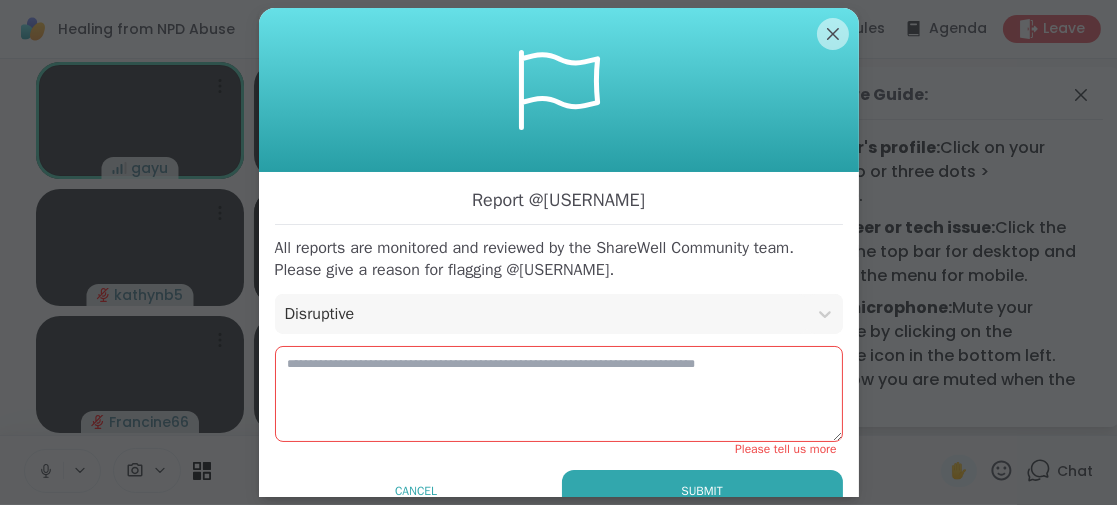 scroll, scrollTop: 30, scrollLeft: 0, axis: vertical 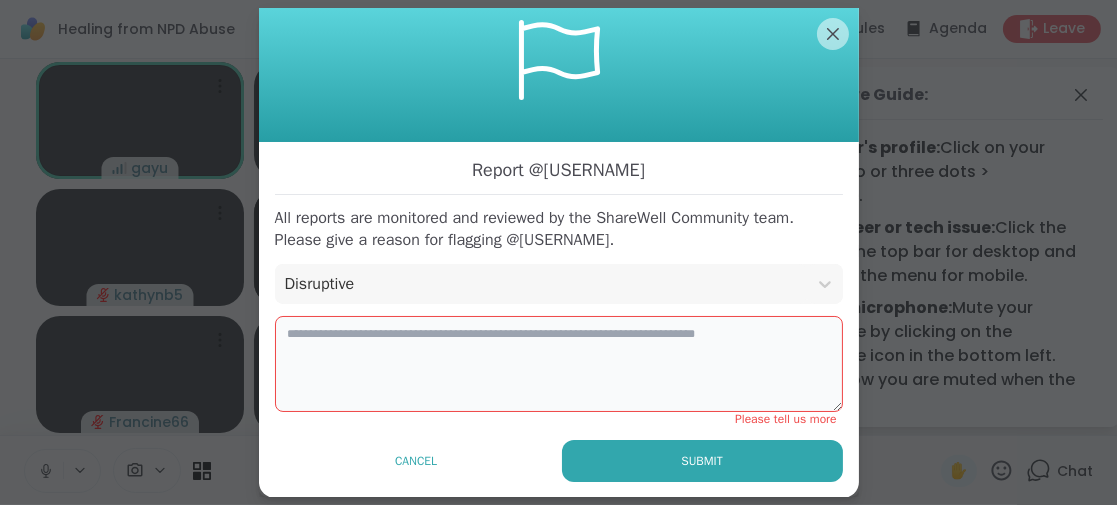 drag, startPoint x: 278, startPoint y: 342, endPoint x: 218, endPoint y: 391, distance: 77.46612 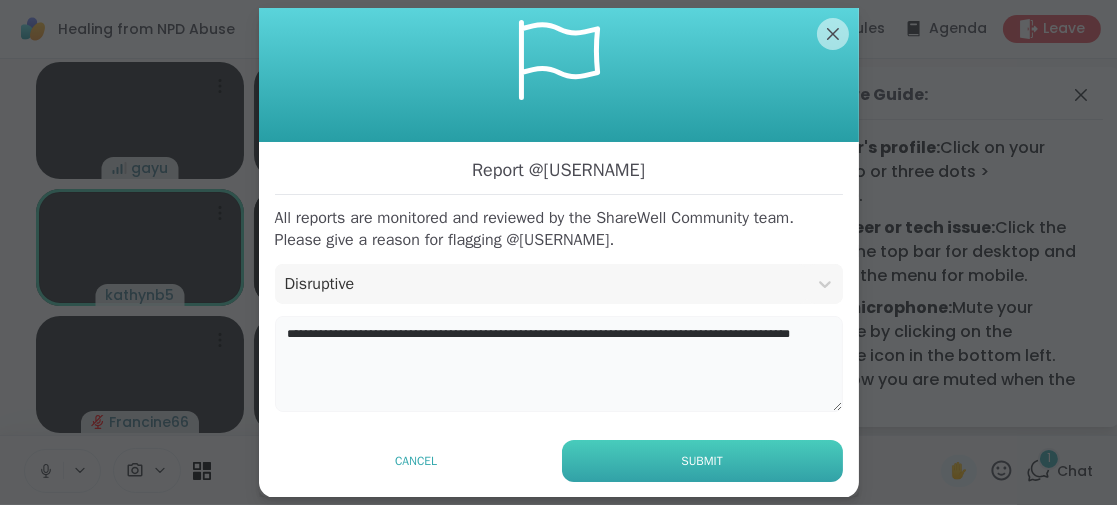 type on "**********" 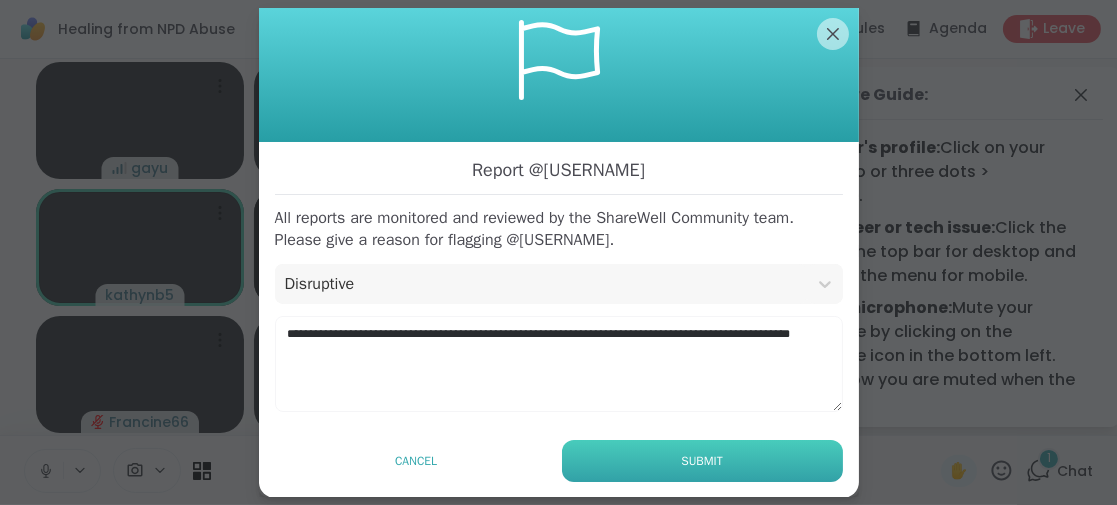 click on "Submit" at bounding box center [702, 461] 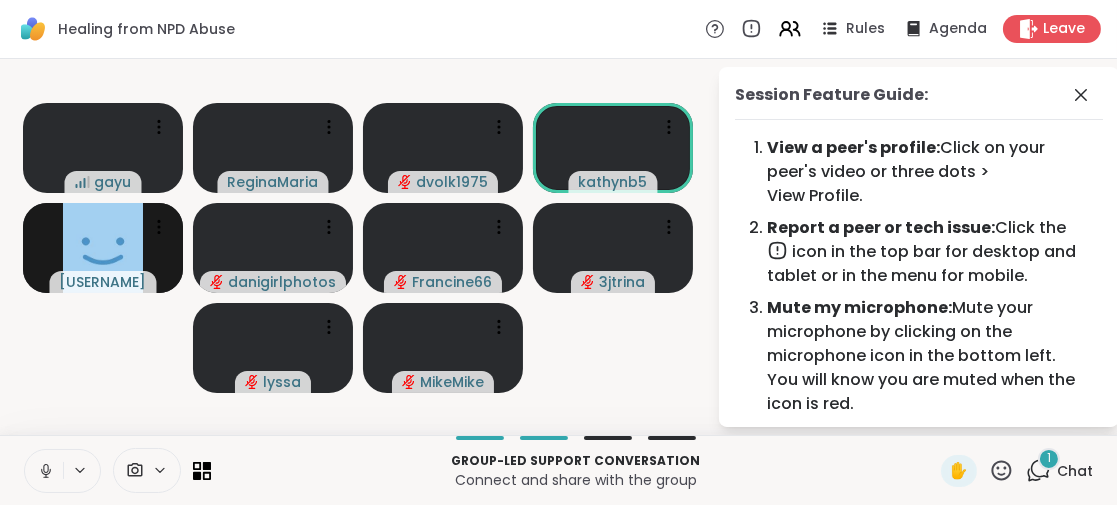 click 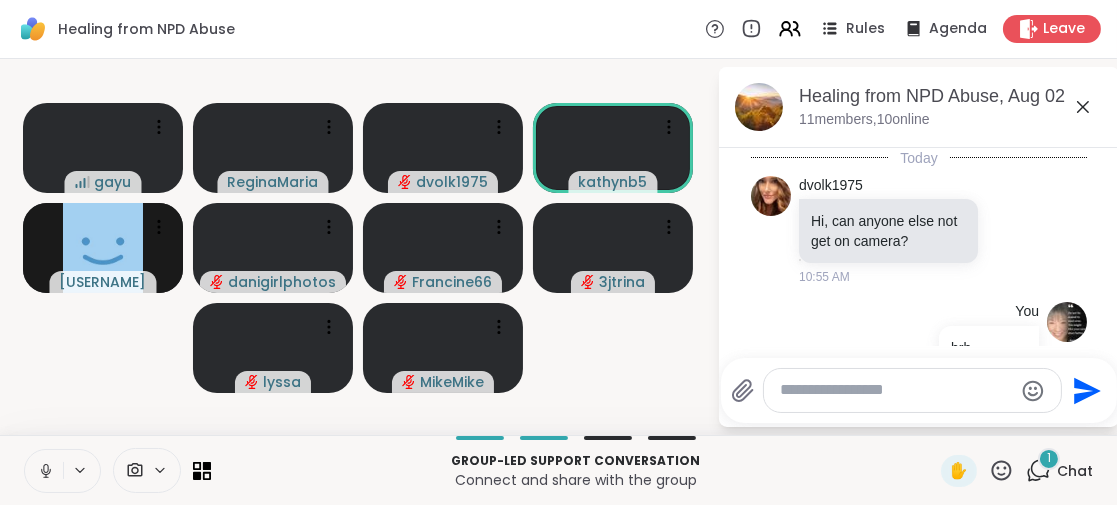 scroll, scrollTop: 227, scrollLeft: 0, axis: vertical 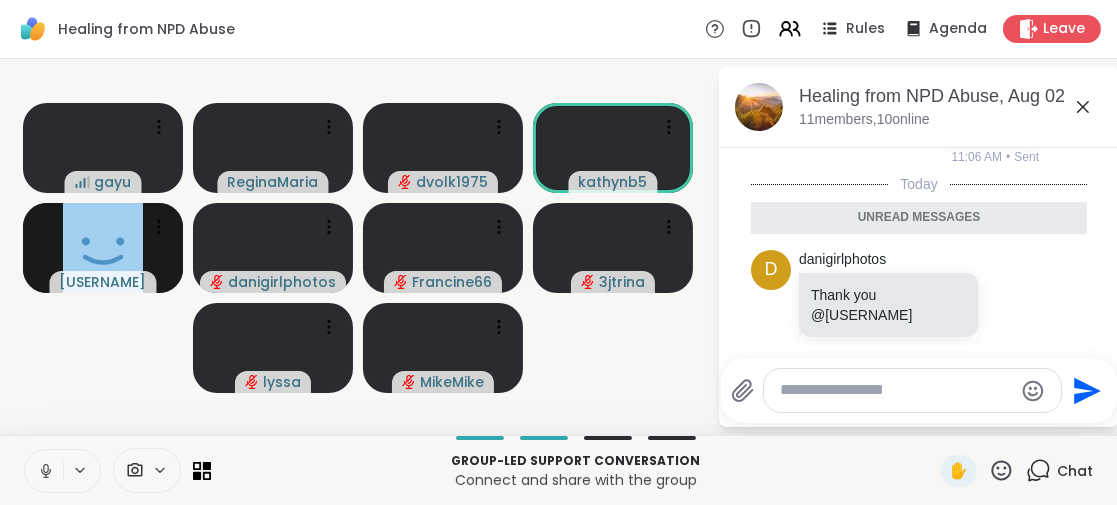 click at bounding box center [896, 390] 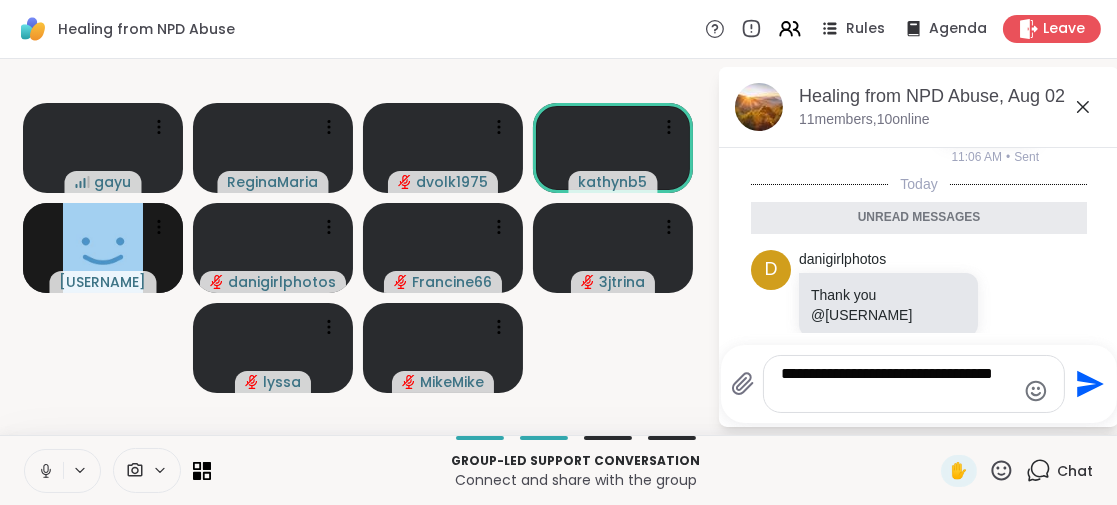 scroll, scrollTop: 0, scrollLeft: 0, axis: both 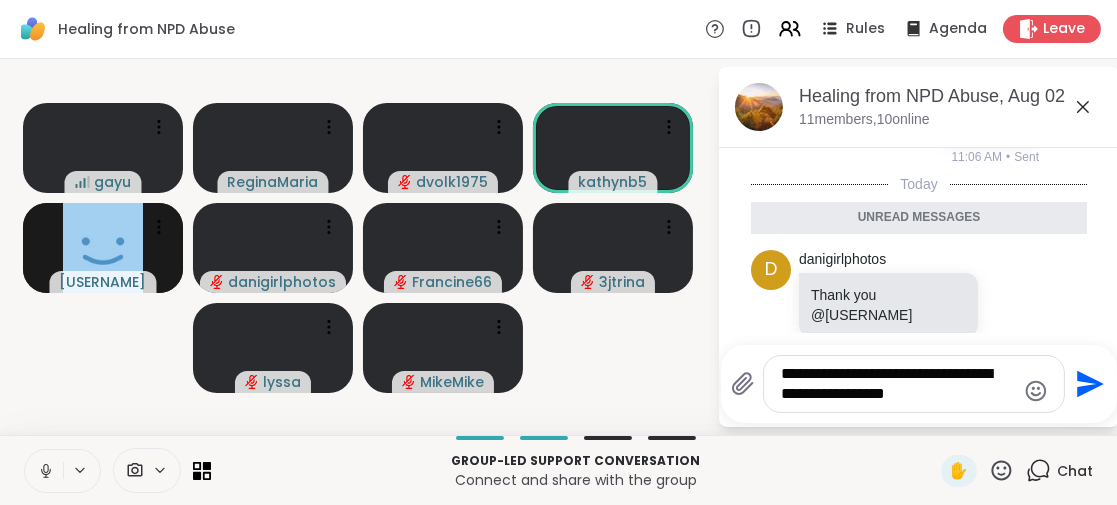 type on "**********" 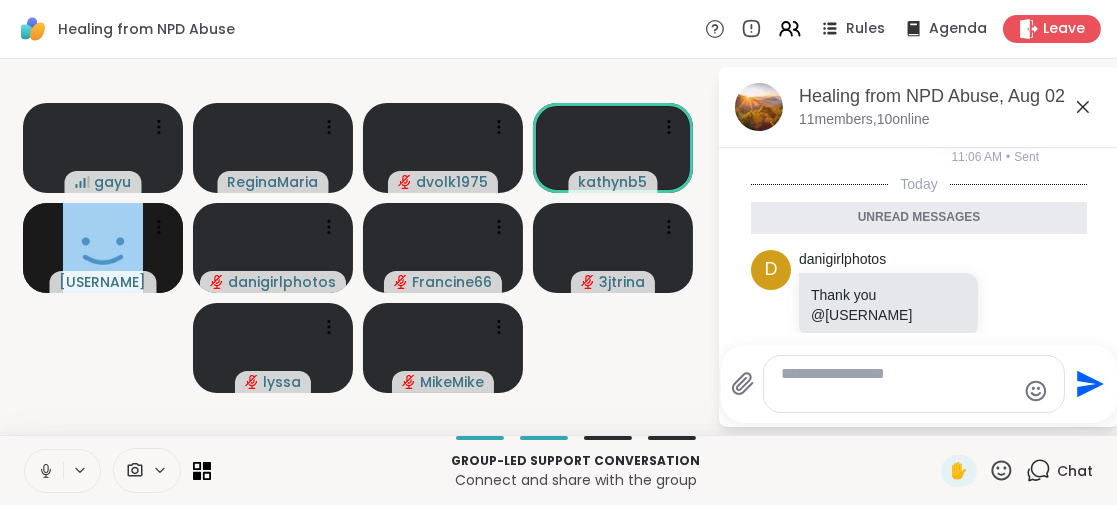 scroll, scrollTop: 0, scrollLeft: 0, axis: both 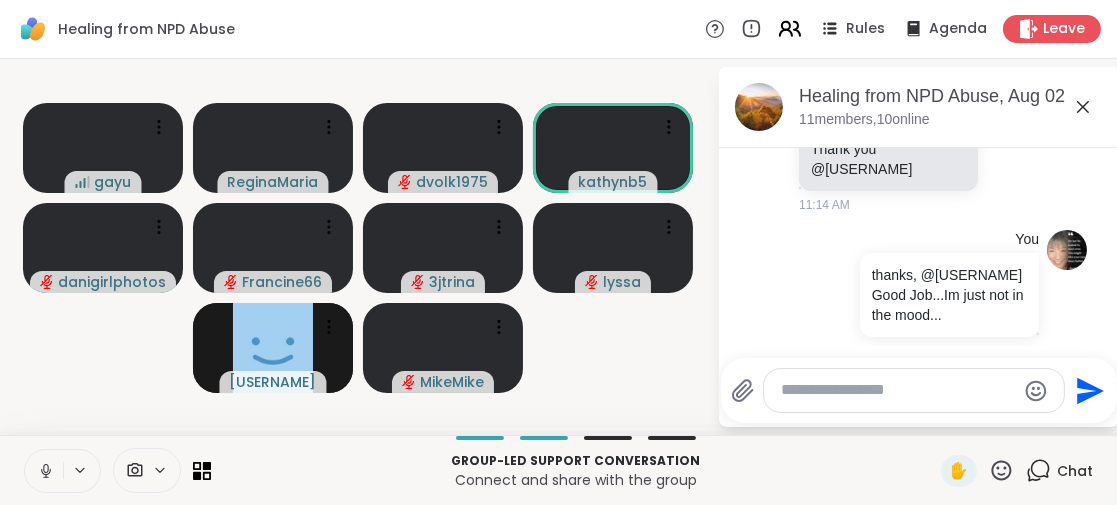 click 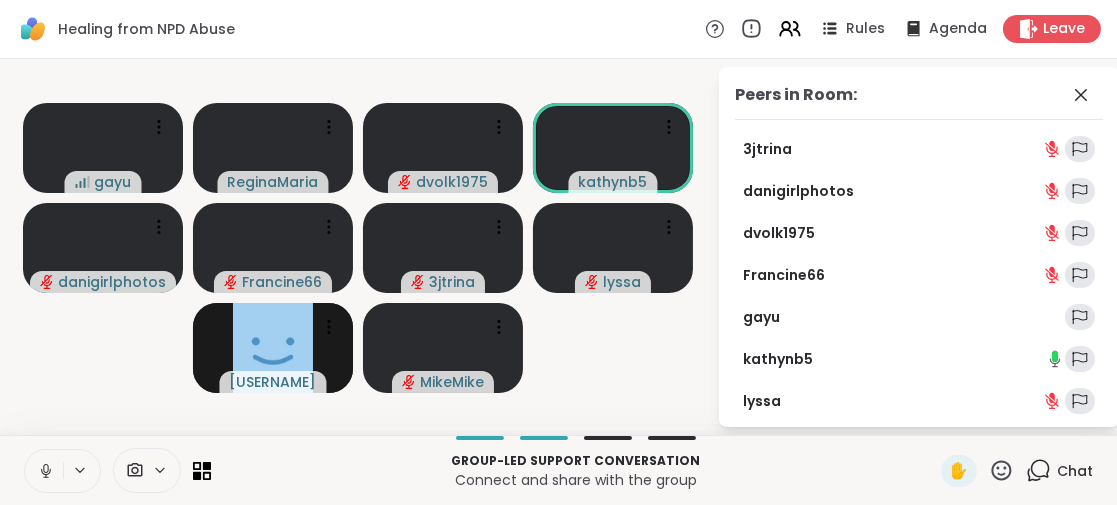 click 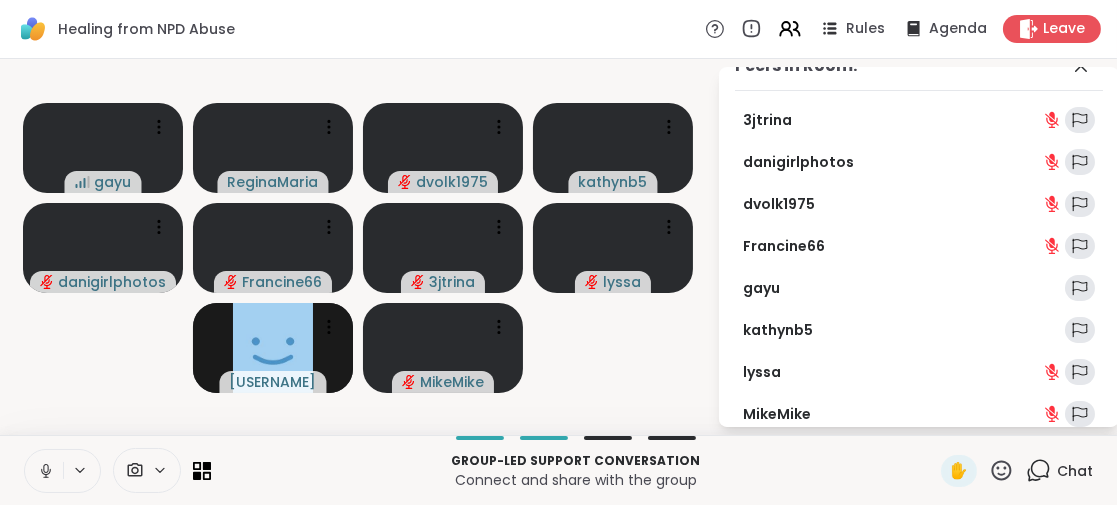 scroll, scrollTop: 0, scrollLeft: 0, axis: both 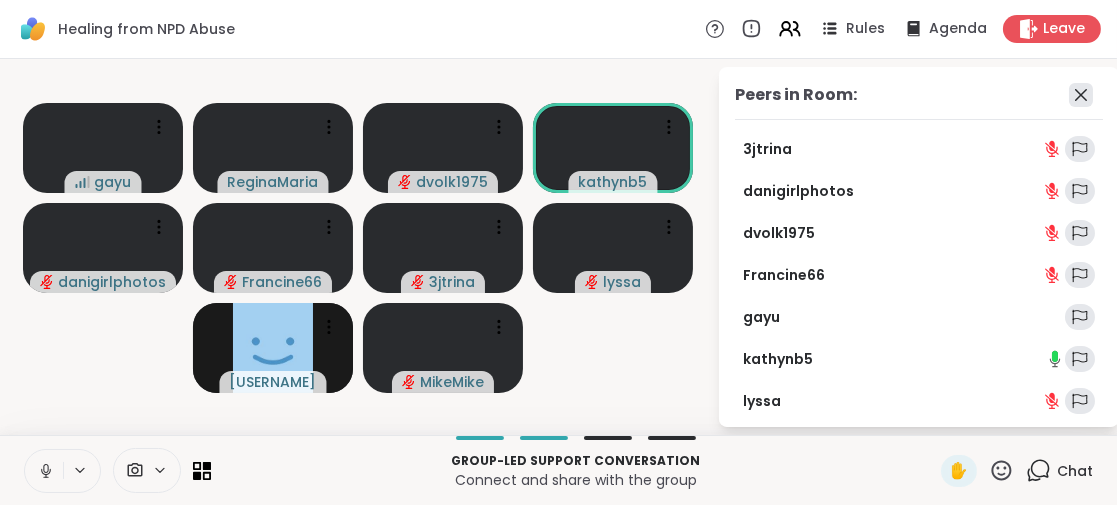 click 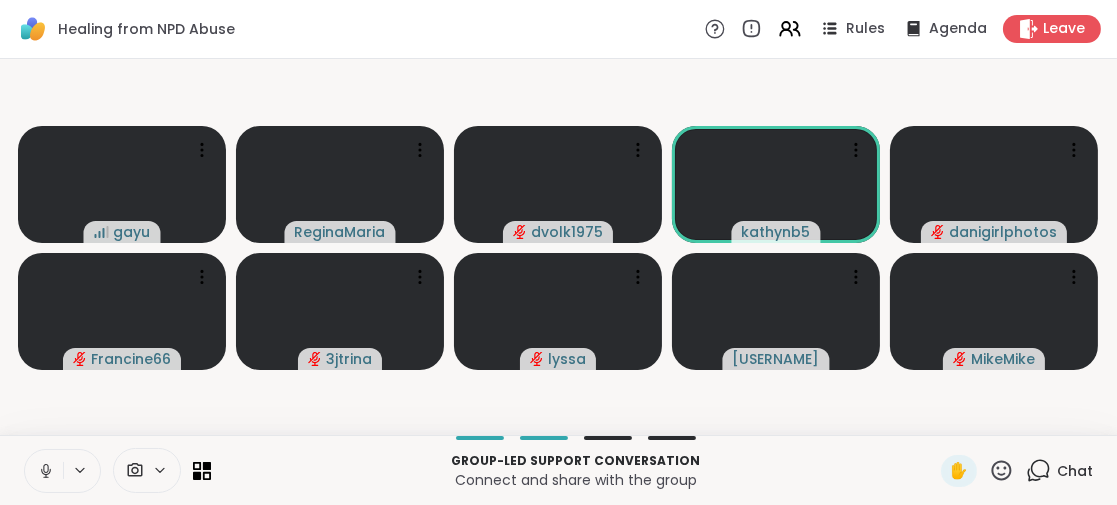 click 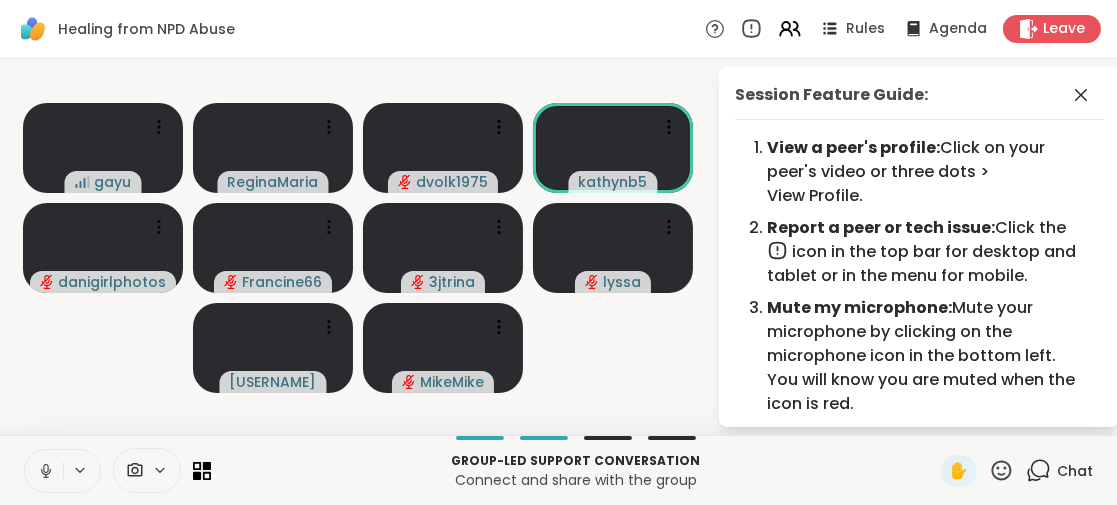 click 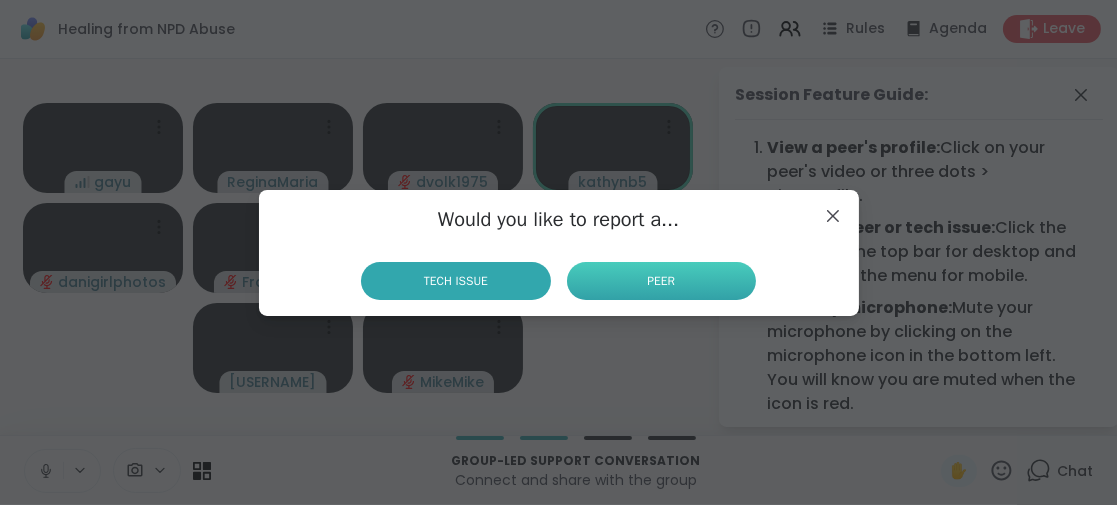 click on "Peer" at bounding box center [661, 281] 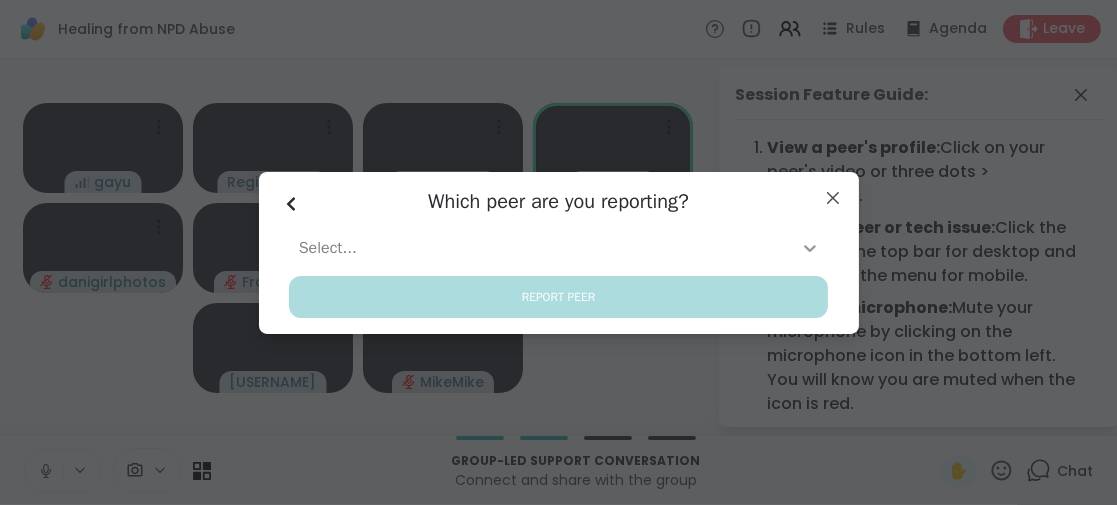 click 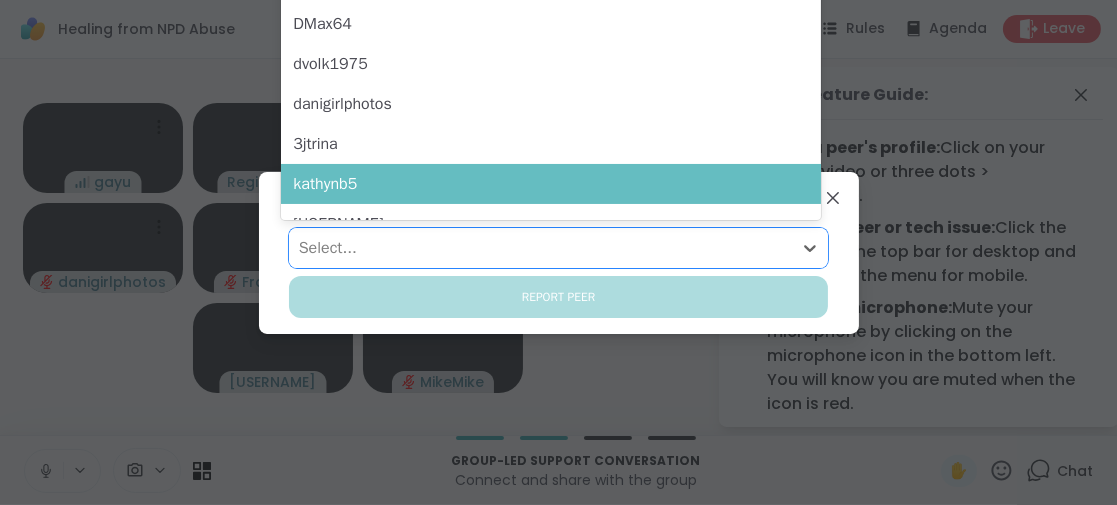 scroll, scrollTop: 227, scrollLeft: 0, axis: vertical 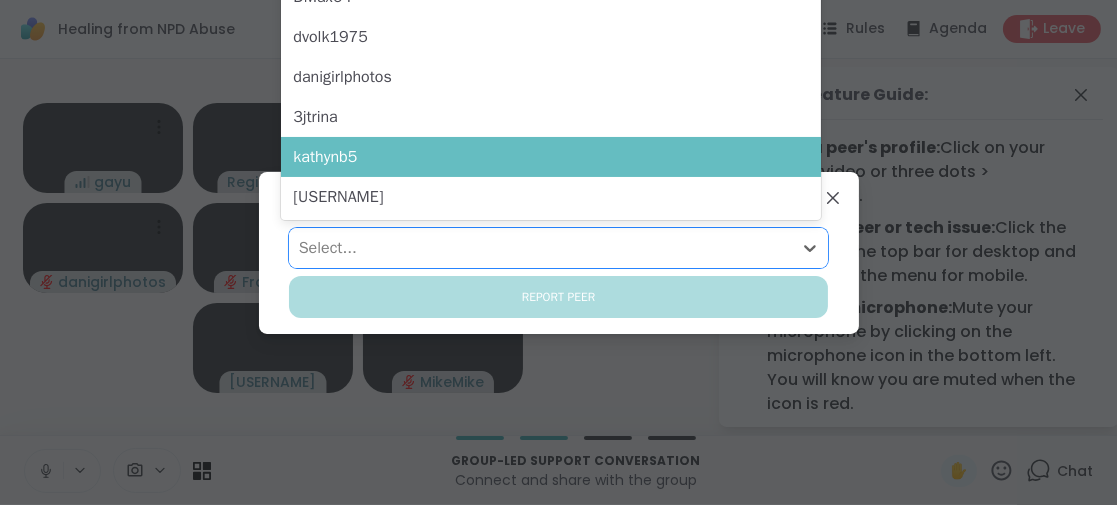 click on "kathynb5" at bounding box center (551, 157) 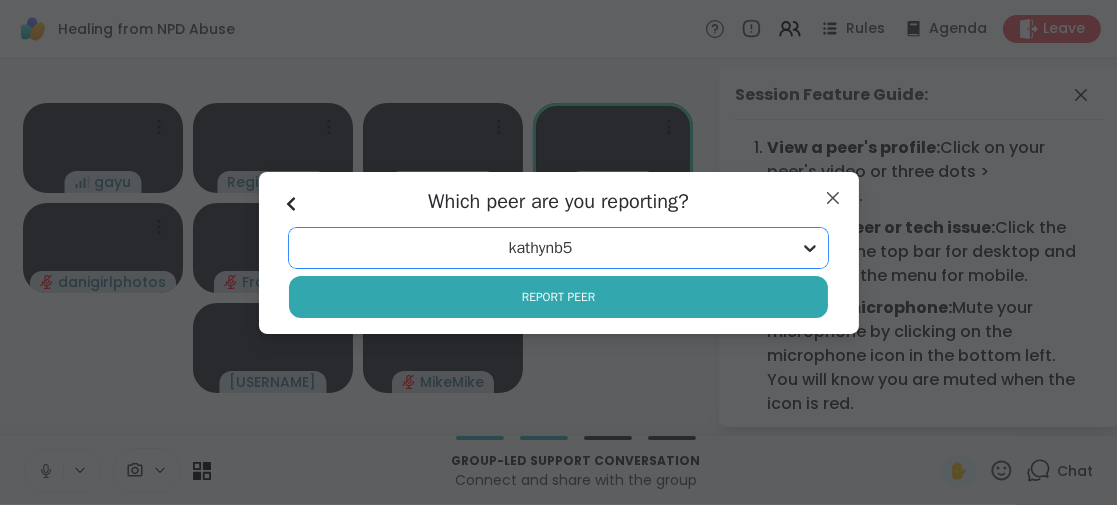 click 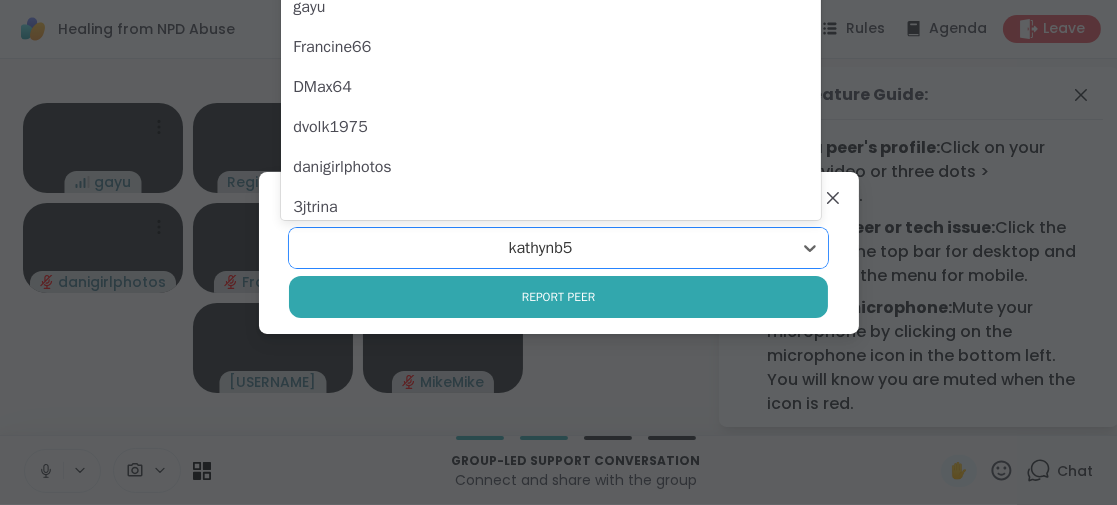 scroll, scrollTop: 227, scrollLeft: 0, axis: vertical 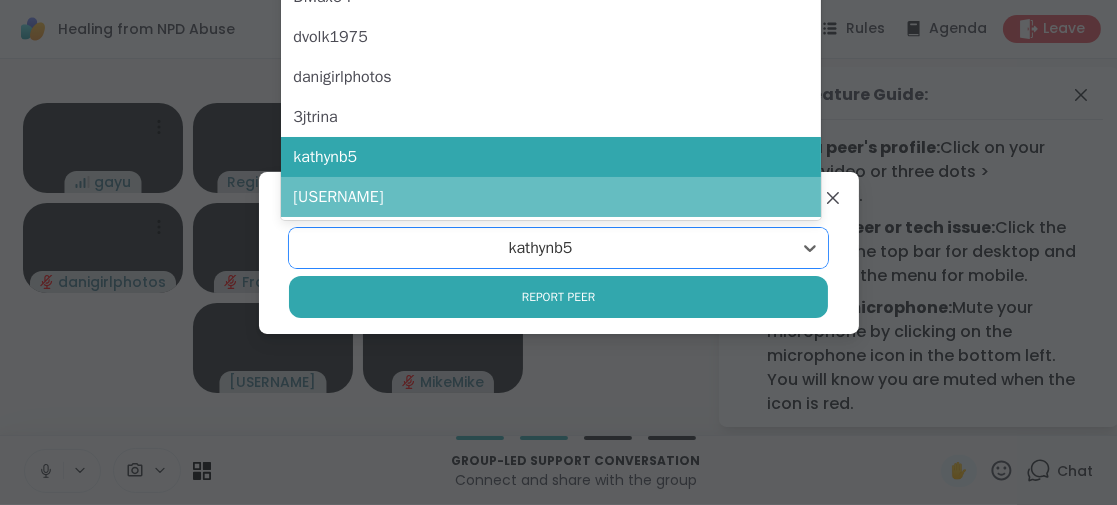 click on "[USERNAME]" at bounding box center (551, 197) 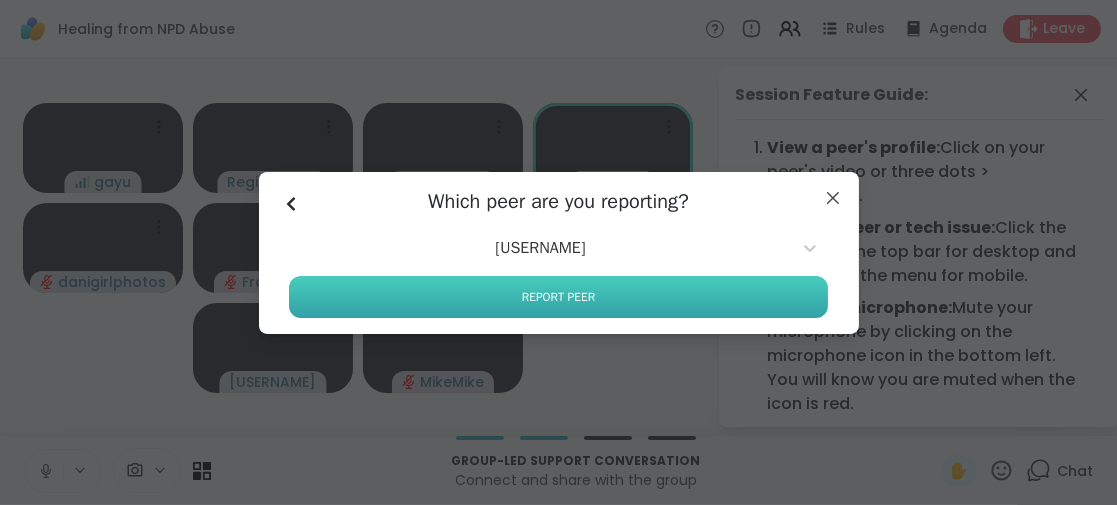 click on "Report Peer" at bounding box center [559, 297] 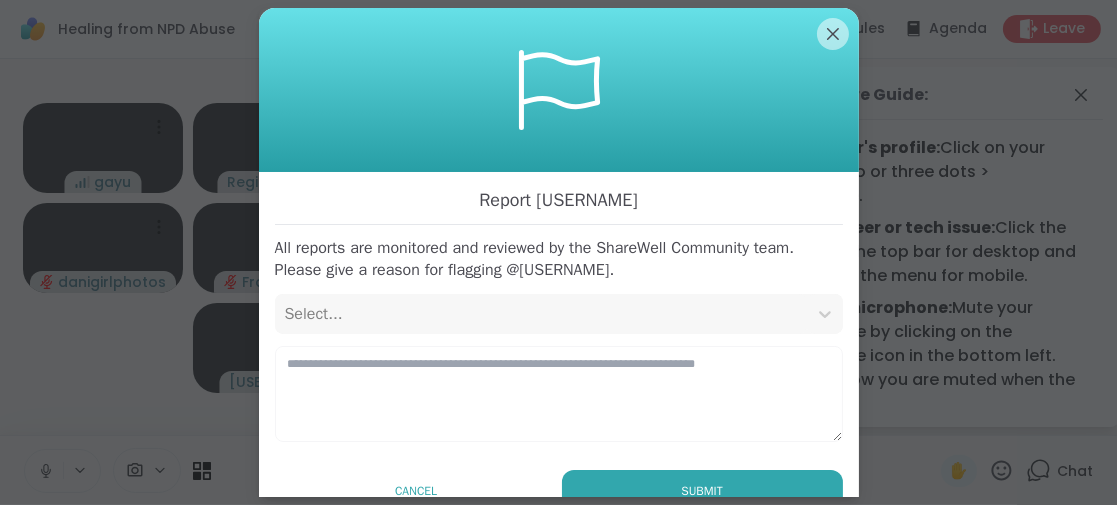 click on "Select..." at bounding box center (541, 314) 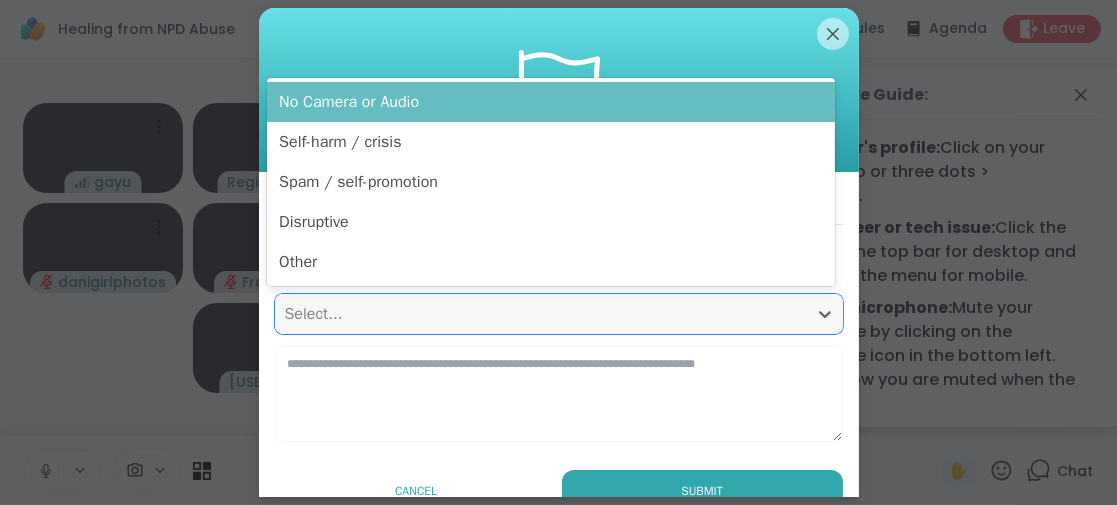click on "No Camera or Audio" at bounding box center [551, 102] 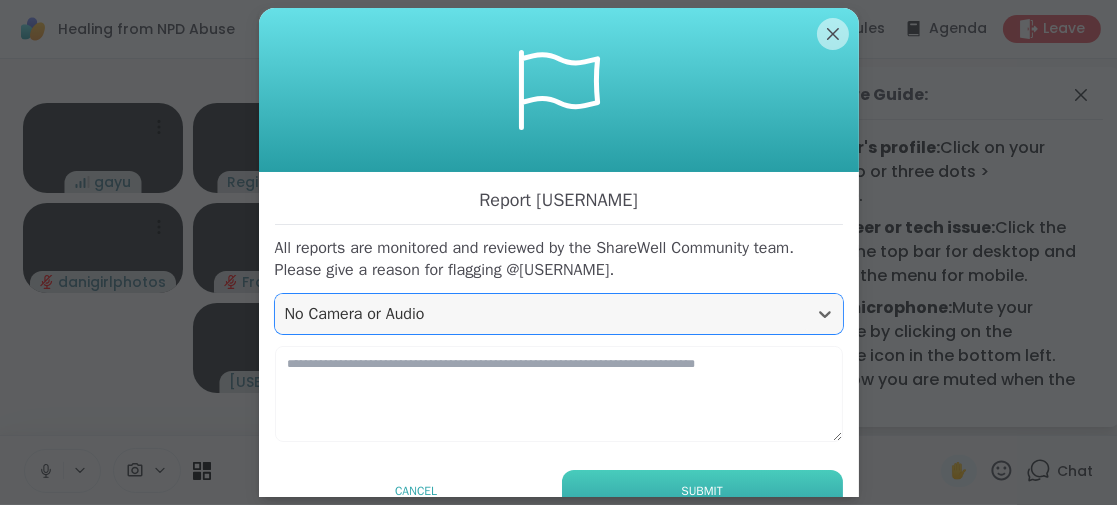 click on "Submit" at bounding box center (702, 491) 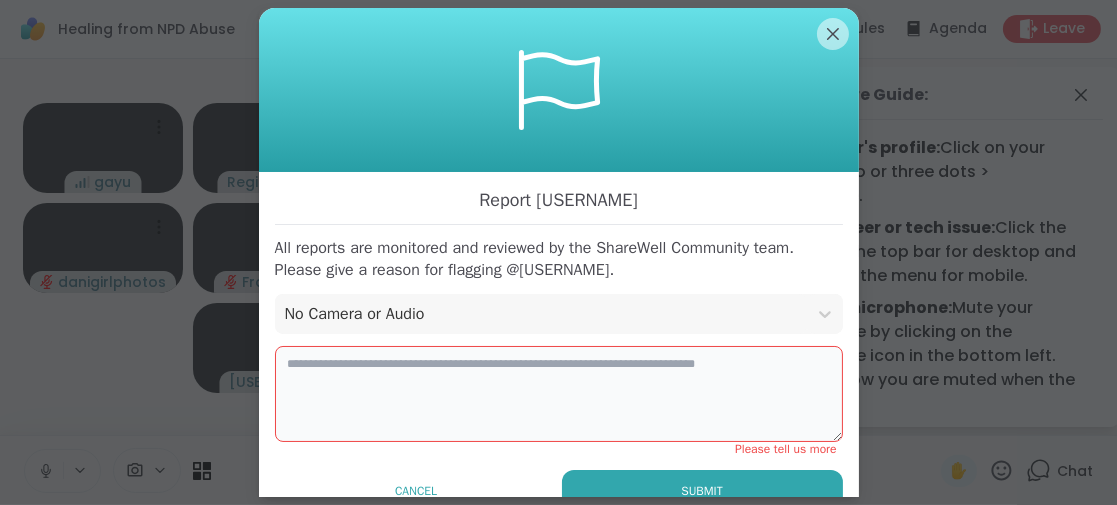 click at bounding box center (559, 394) 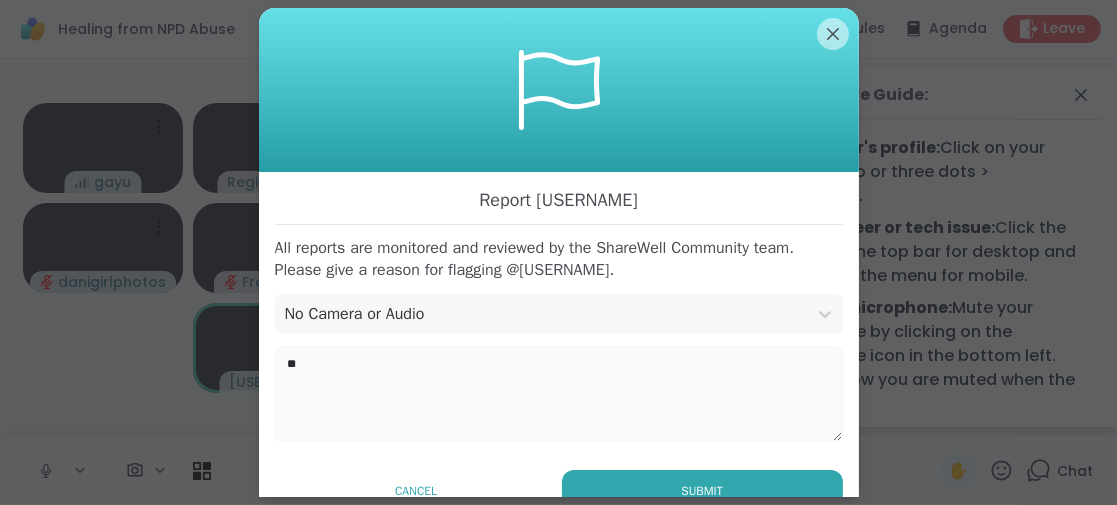 type on "*" 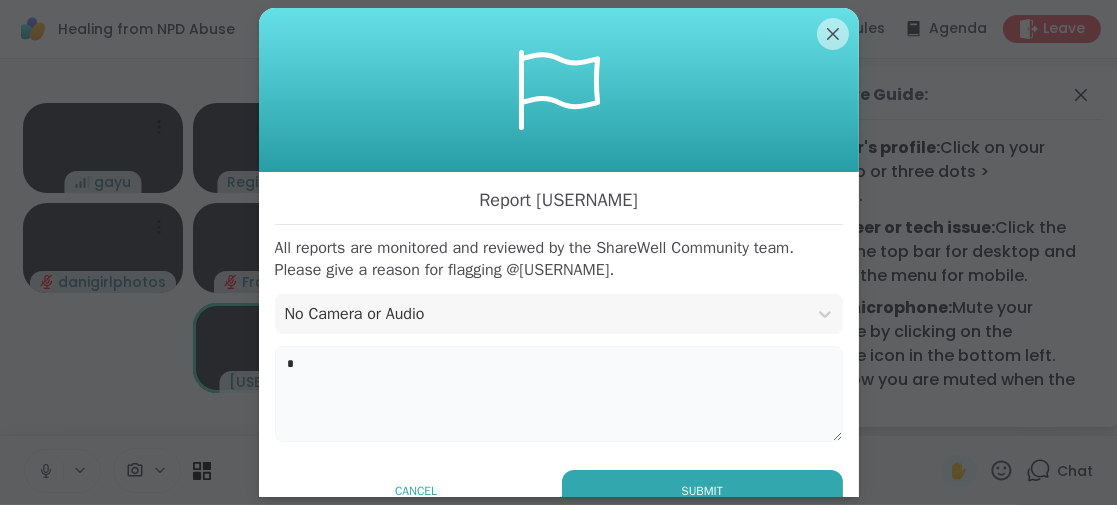 type 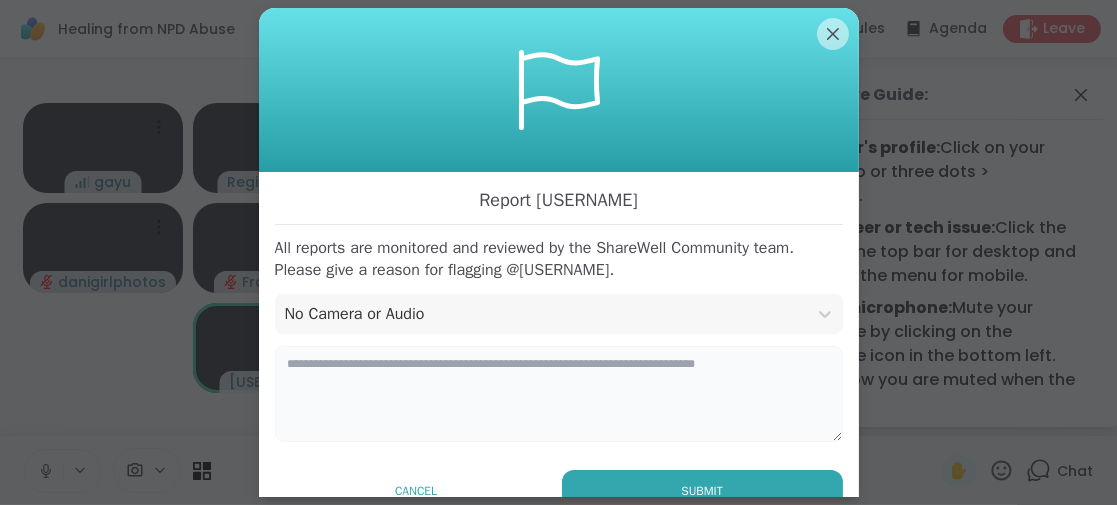 scroll, scrollTop: 30, scrollLeft: 0, axis: vertical 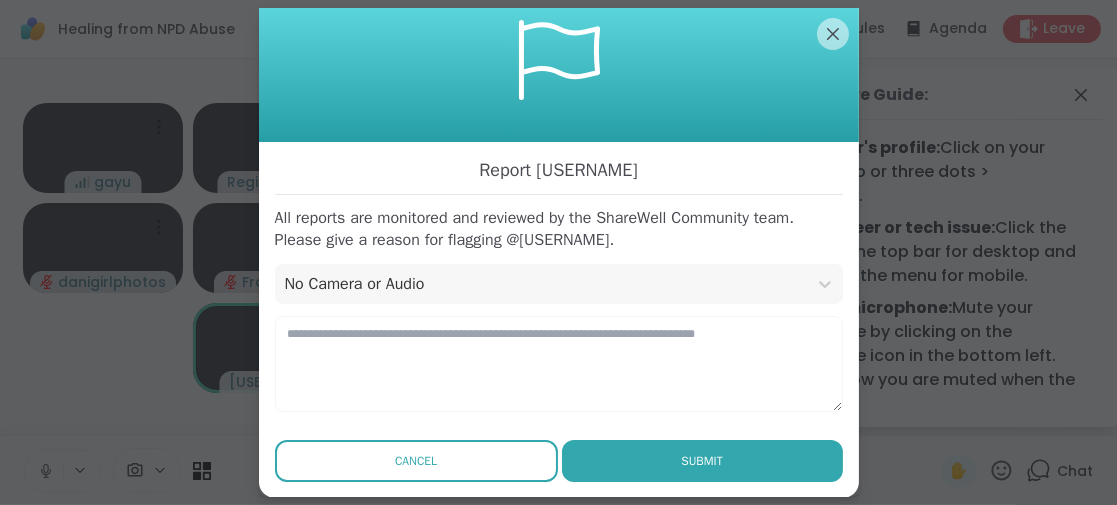 click on "Cancel" at bounding box center (416, 461) 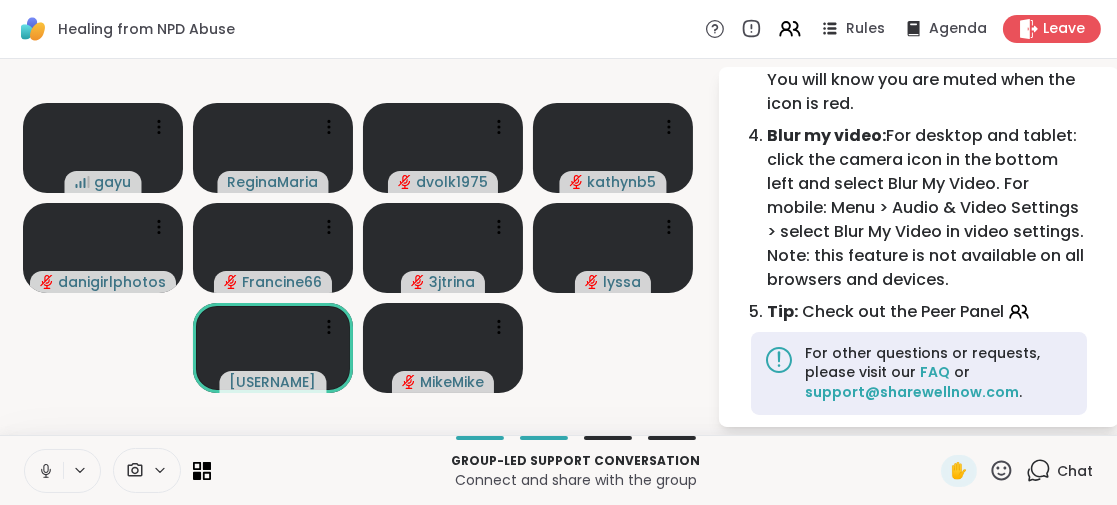 scroll, scrollTop: 0, scrollLeft: 0, axis: both 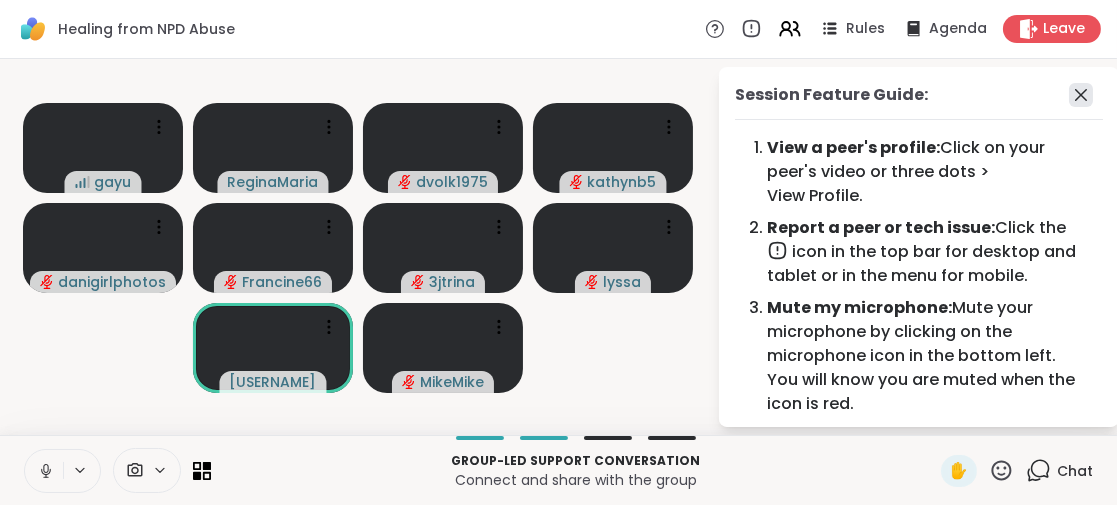 click 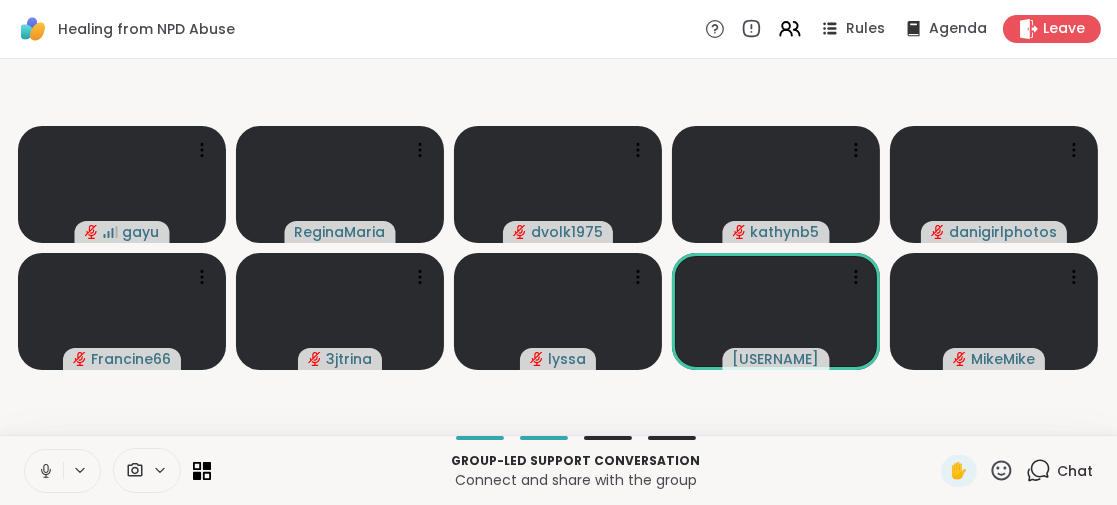 click 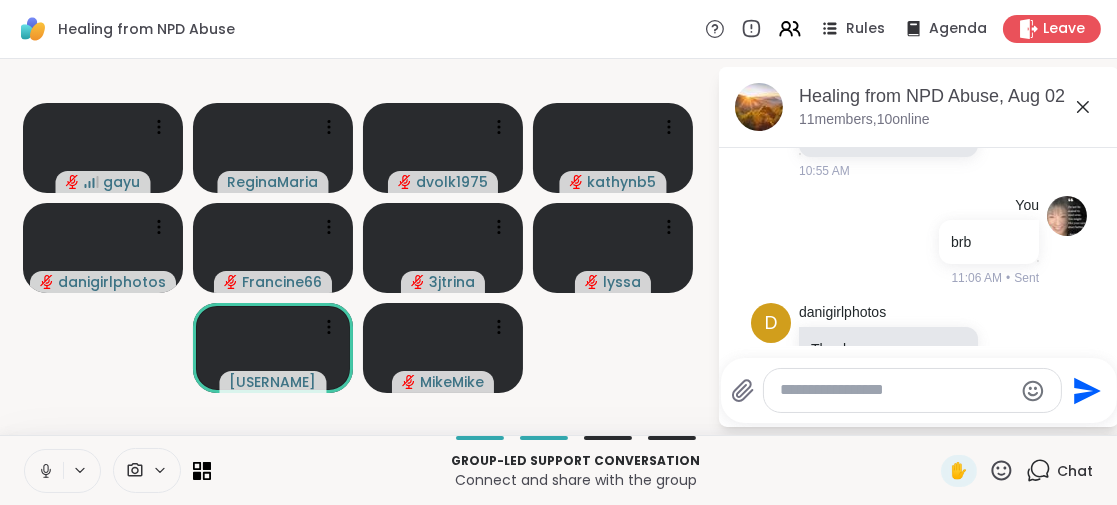 scroll, scrollTop: 0, scrollLeft: 0, axis: both 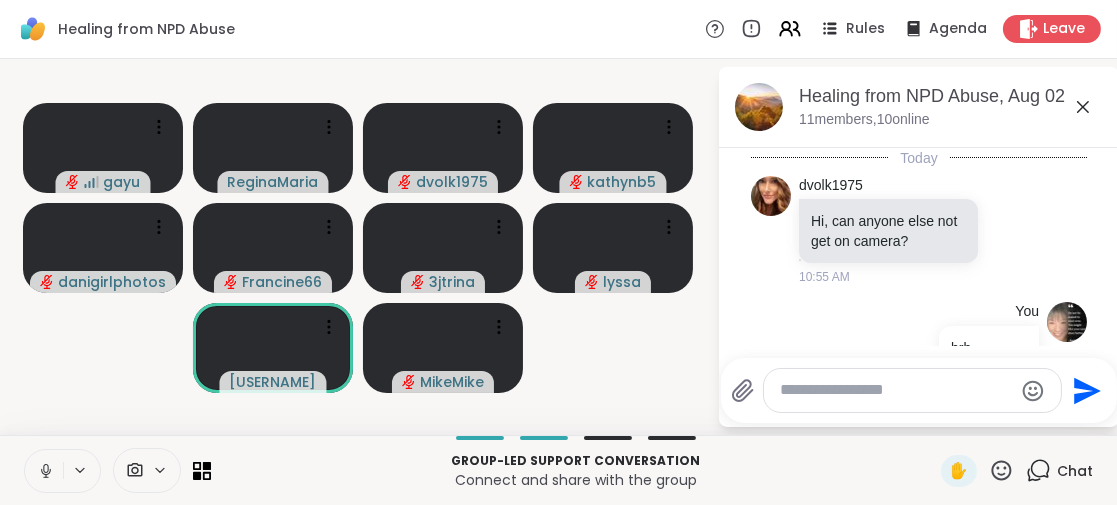 click 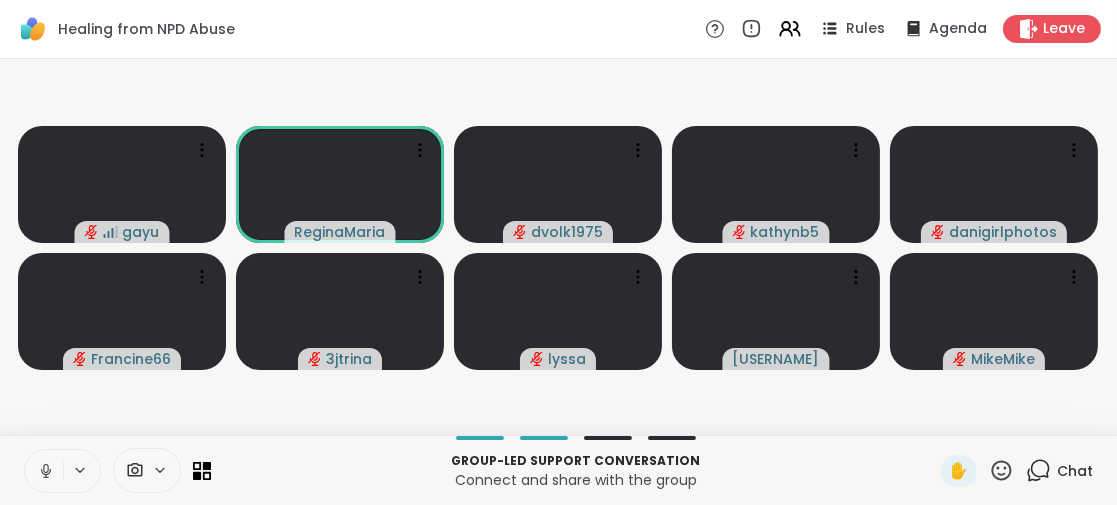 click 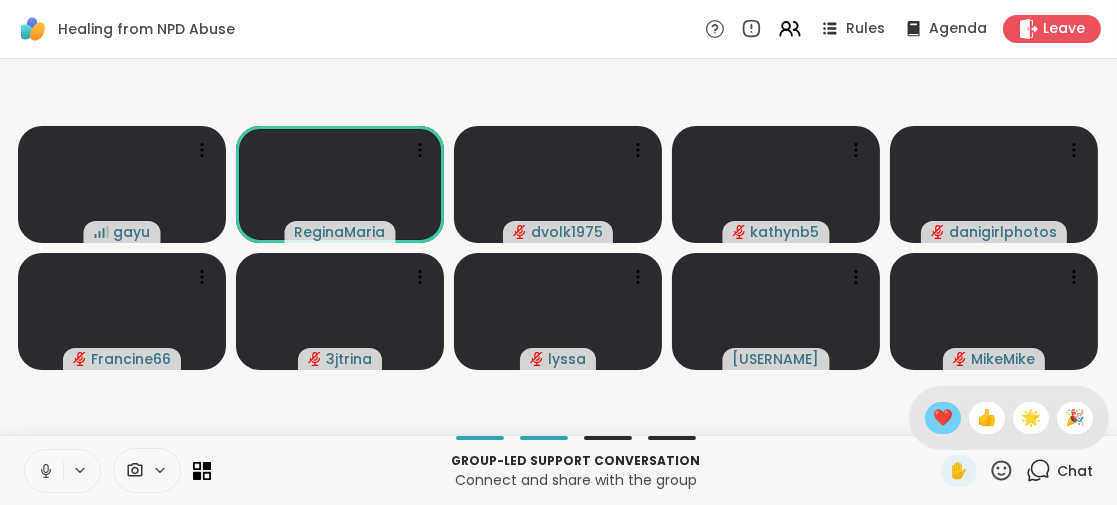 click on "❤️" at bounding box center [943, 418] 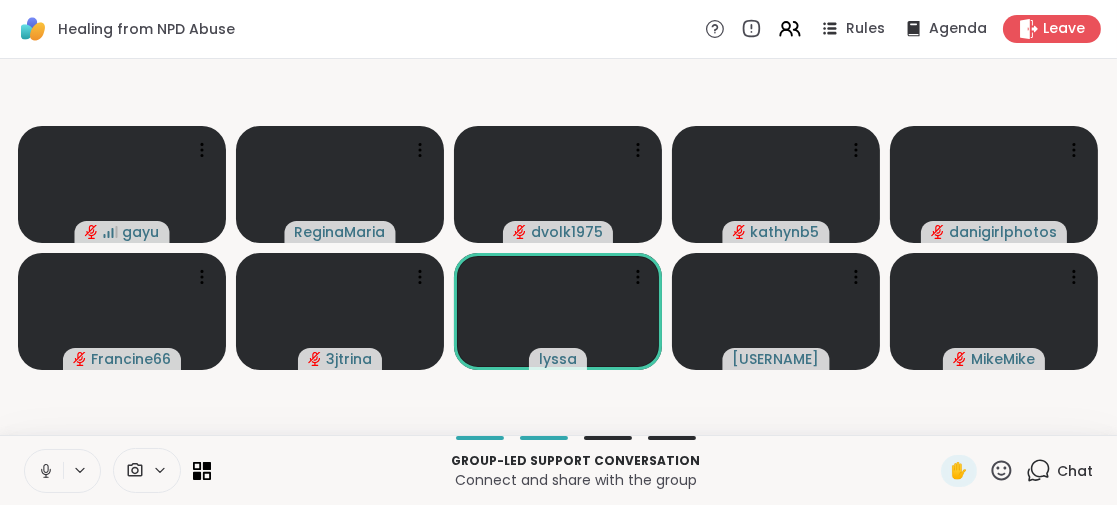 click 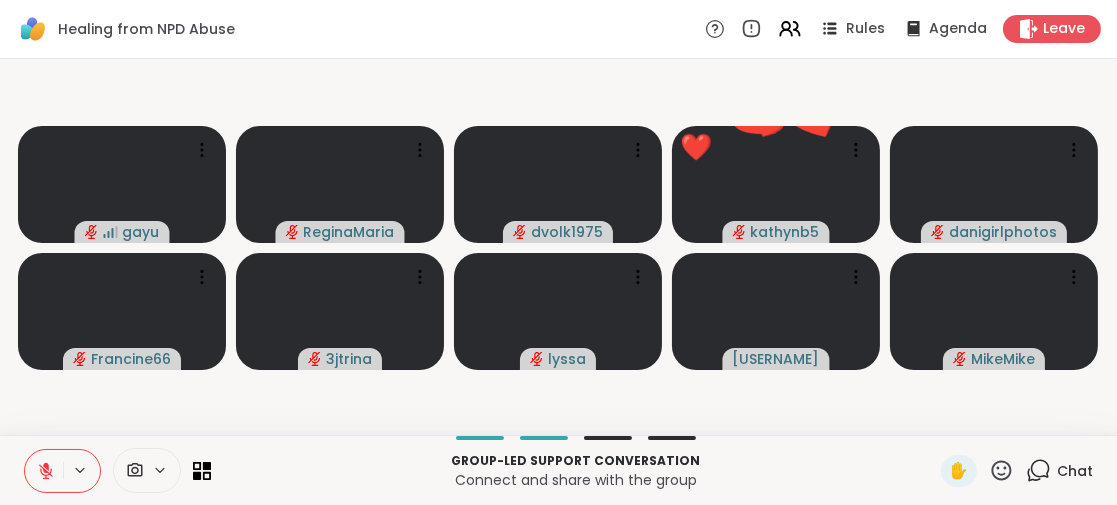 click 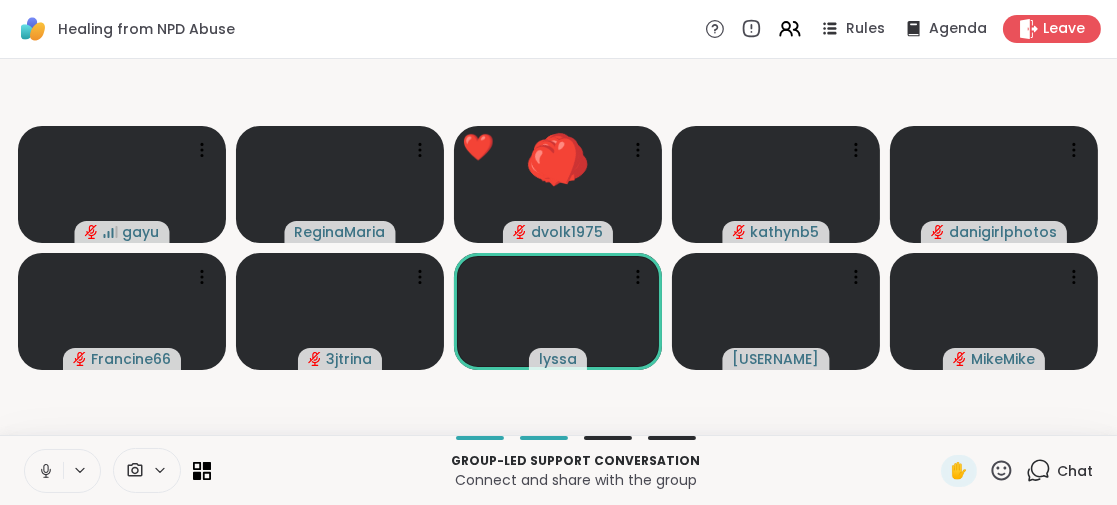 click 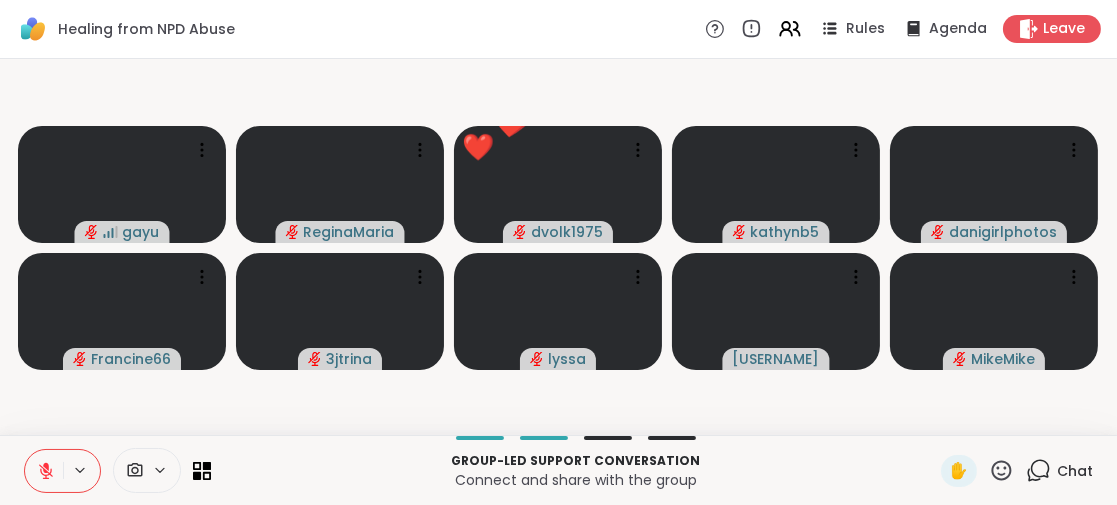 click 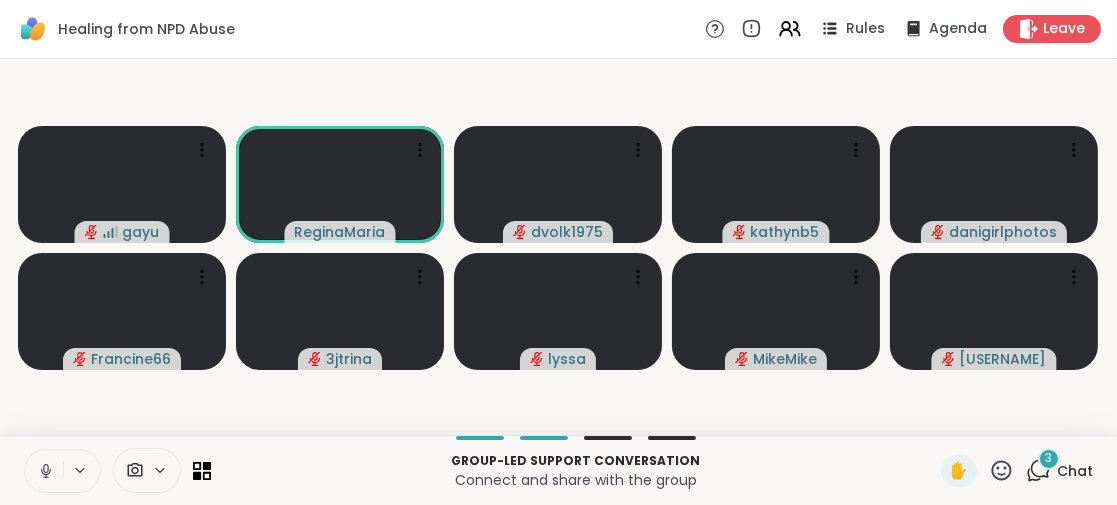 click 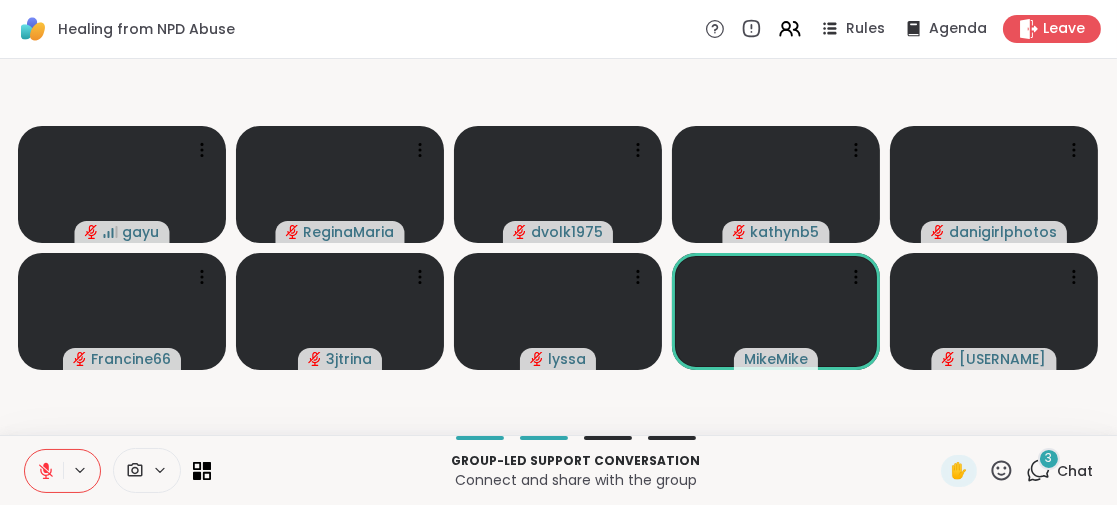 click on "3" at bounding box center (1049, 458) 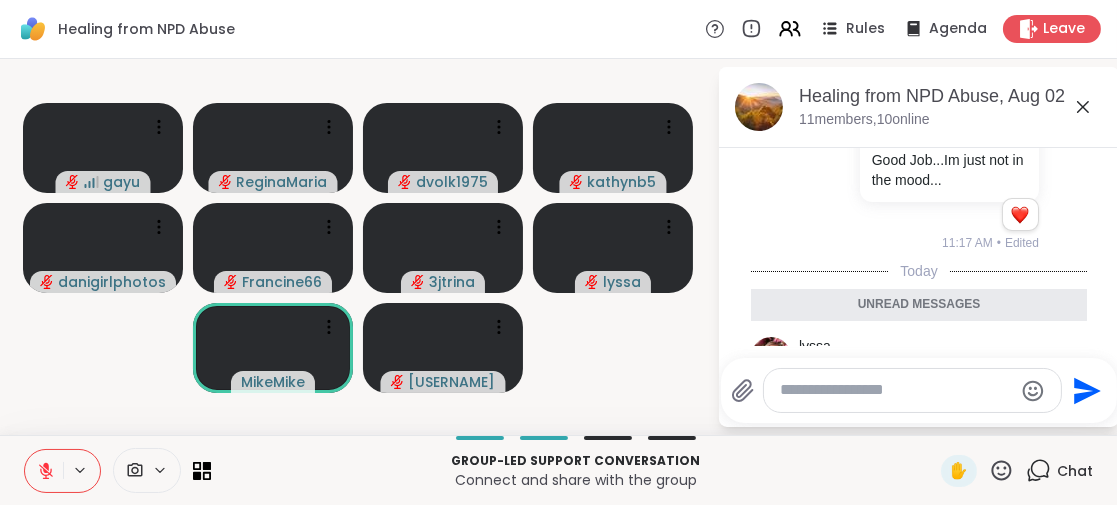 scroll, scrollTop: 570, scrollLeft: 0, axis: vertical 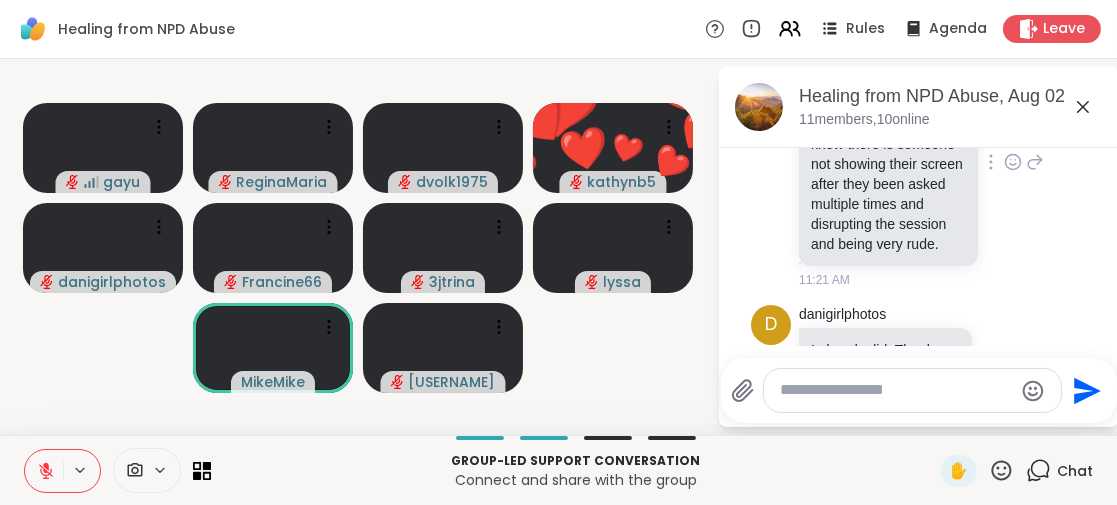 click 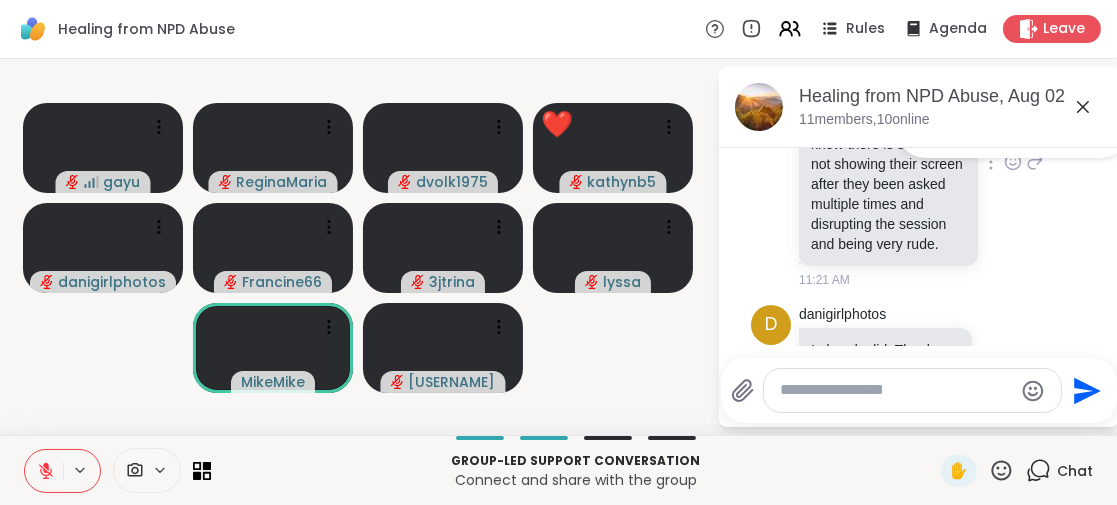 click at bounding box center [1013, 162] 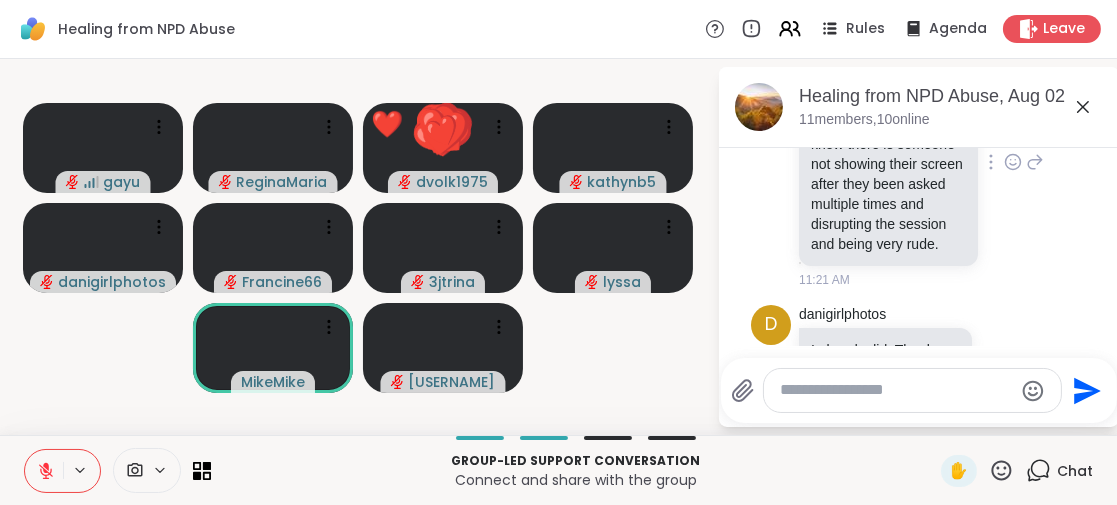 click 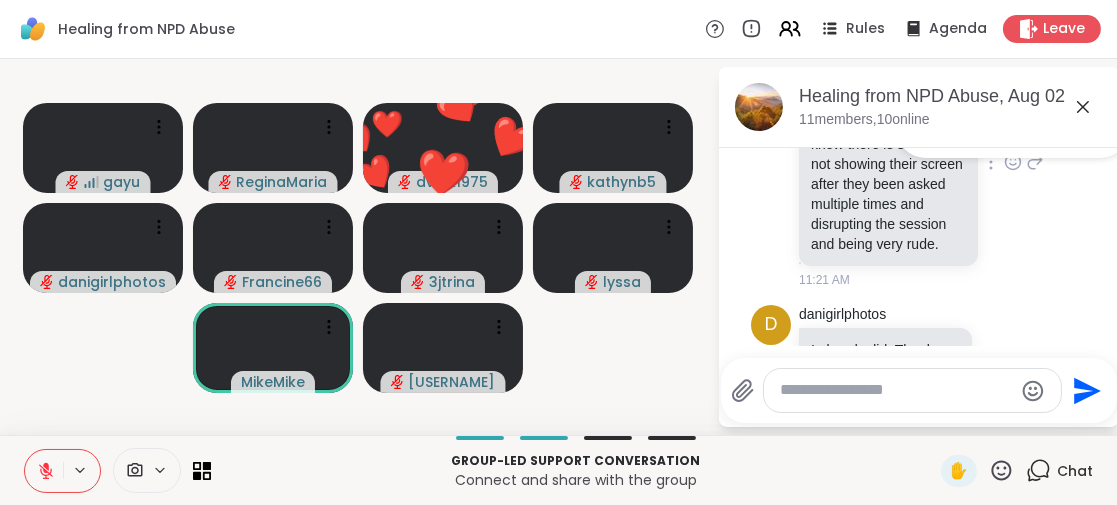scroll, scrollTop: 670, scrollLeft: 0, axis: vertical 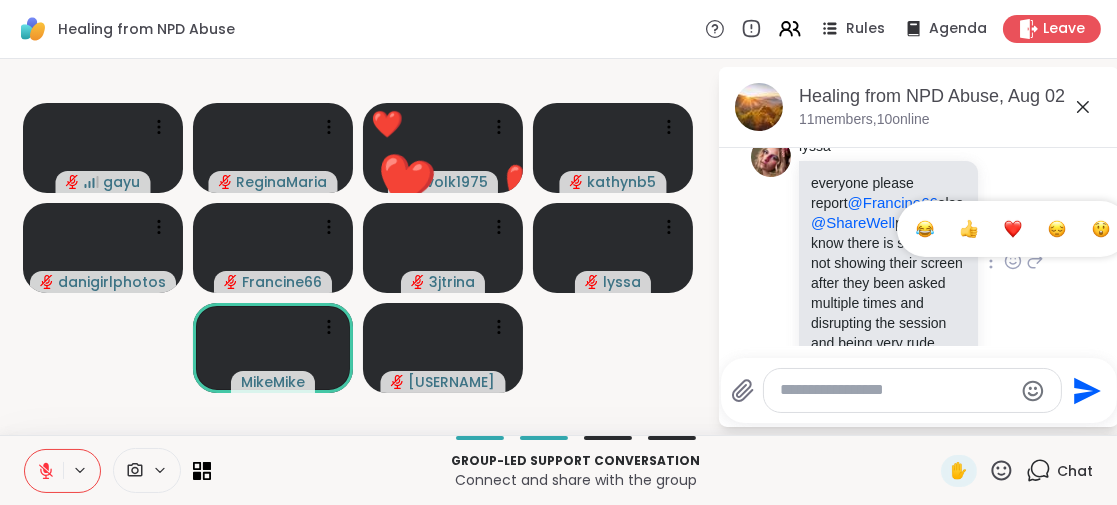 click at bounding box center [969, 229] 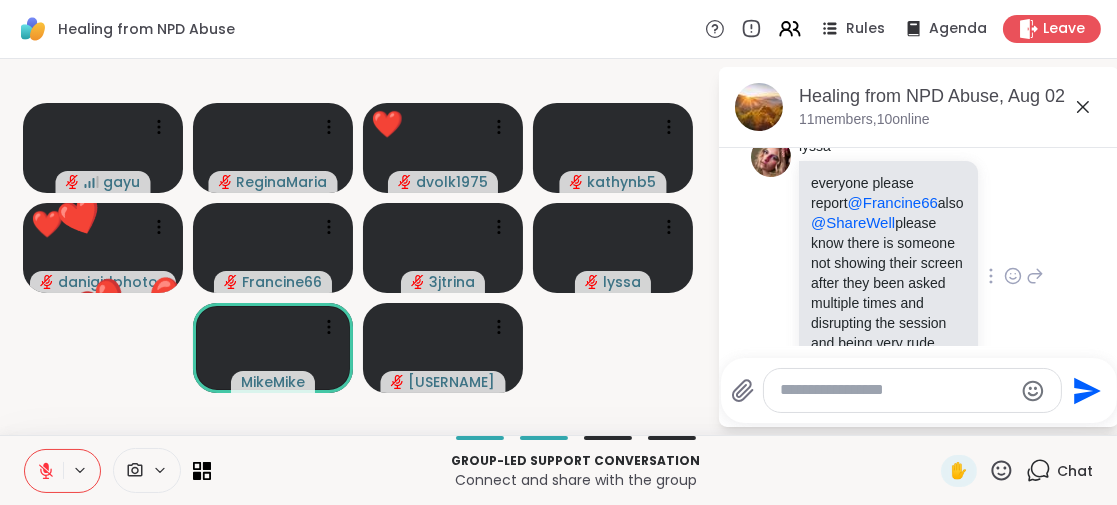 scroll, scrollTop: 769, scrollLeft: 0, axis: vertical 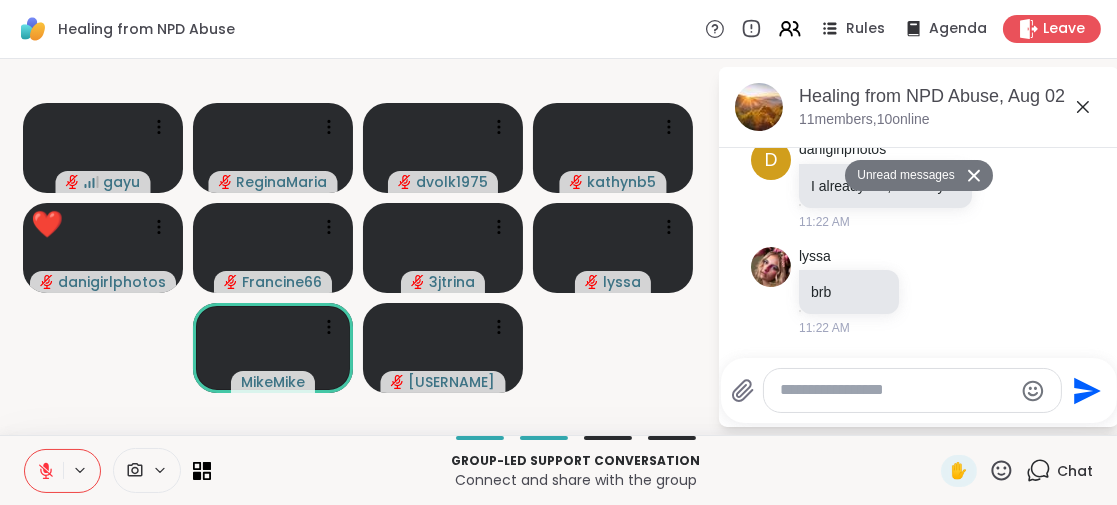 click 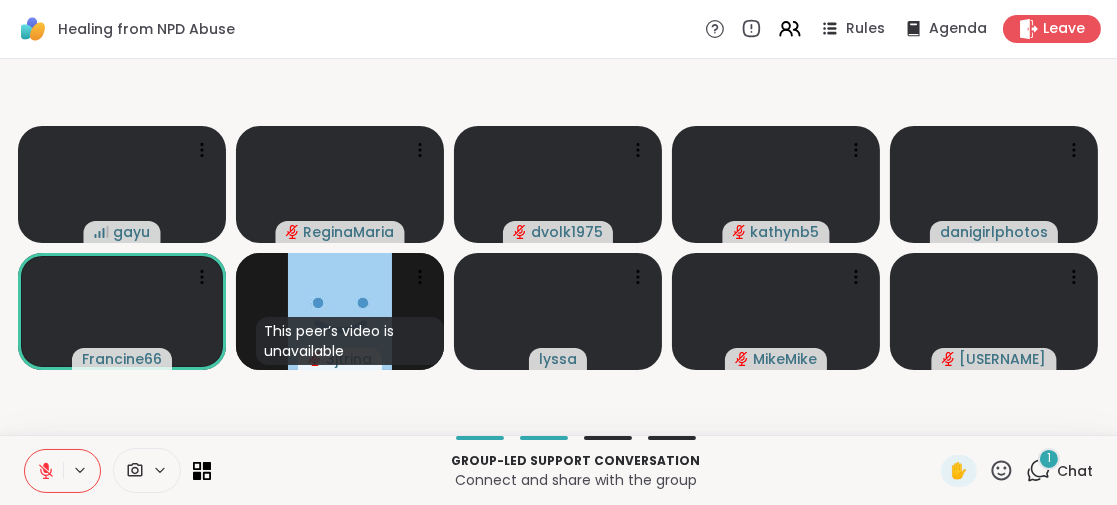 click 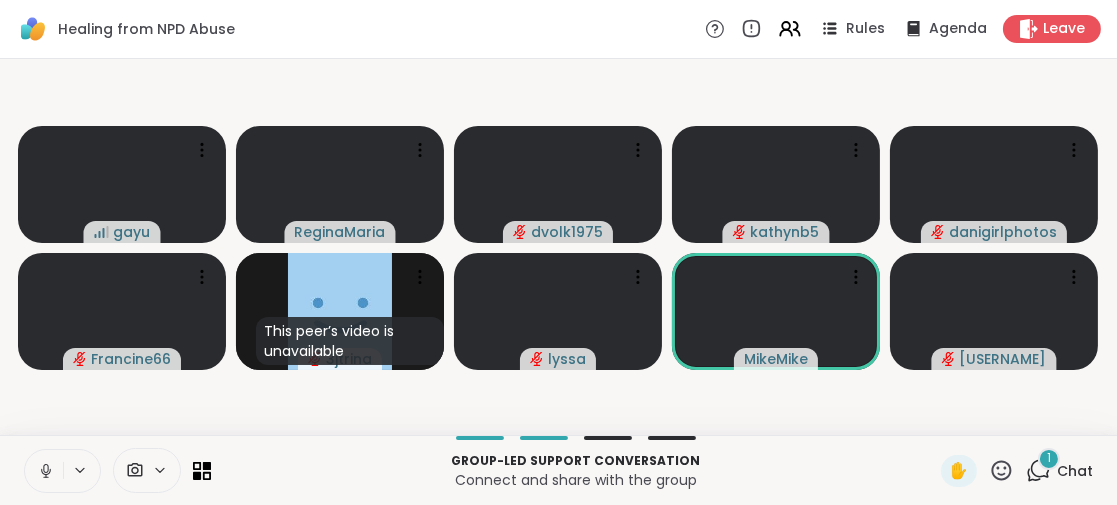 click 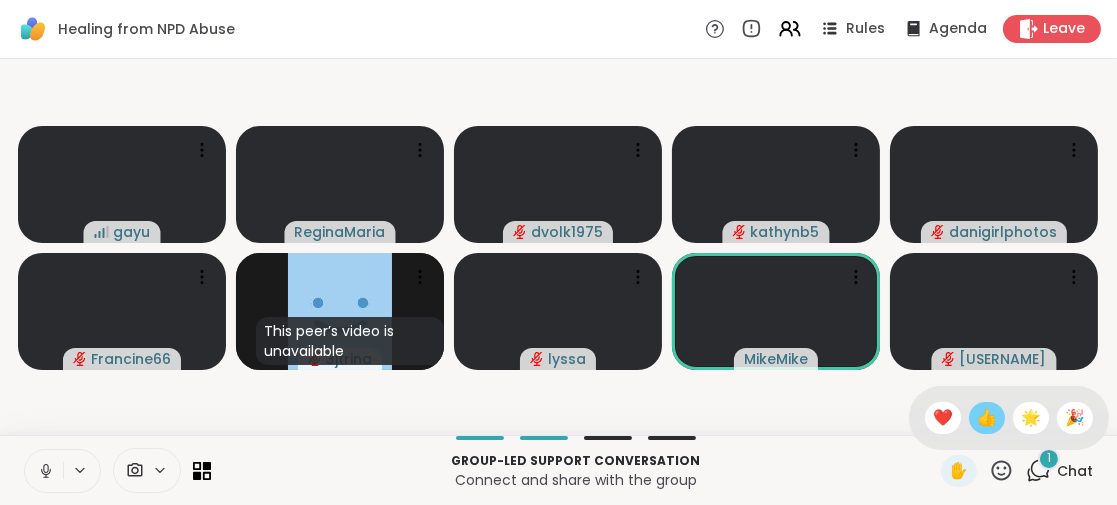 click on "👍" at bounding box center (987, 418) 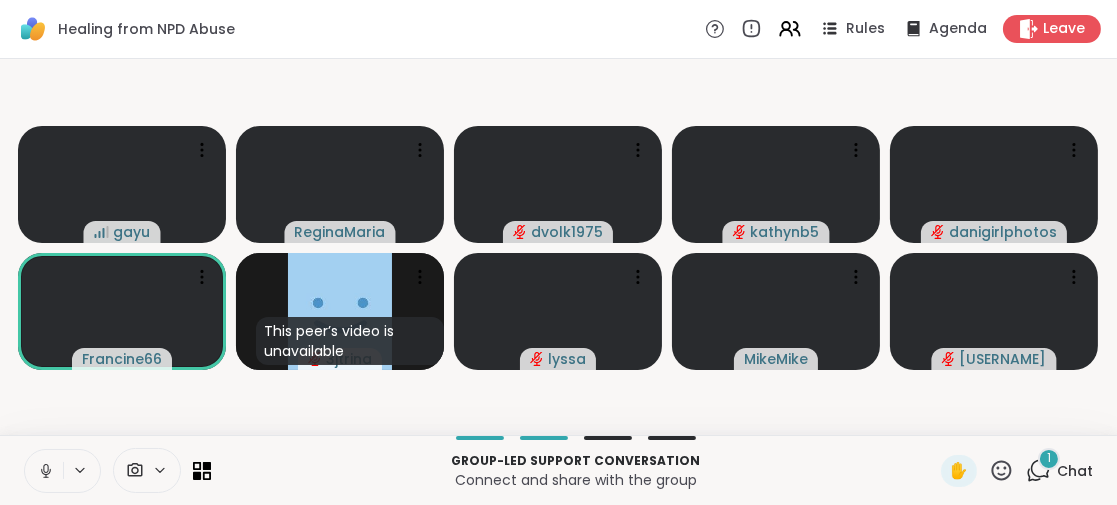 click 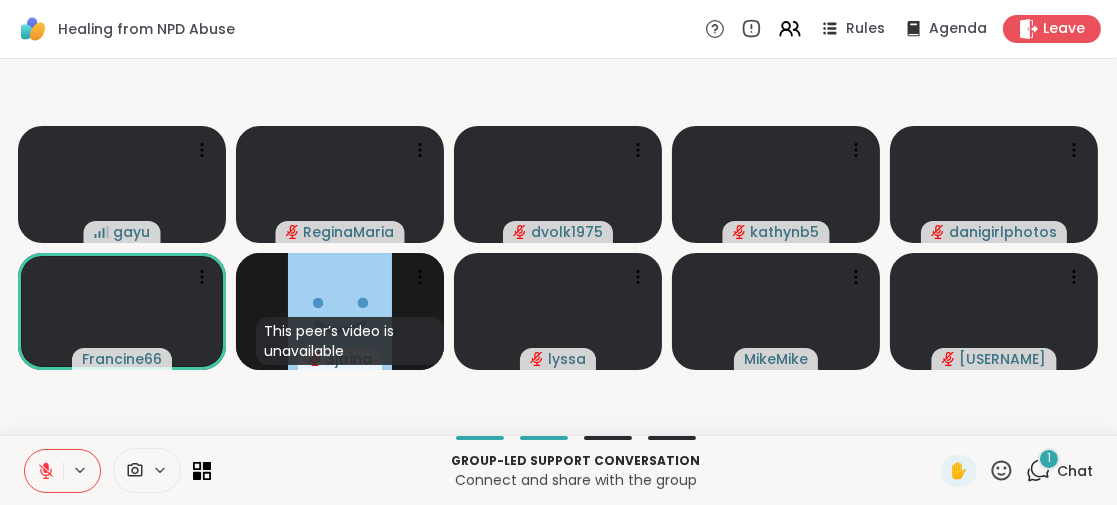 click 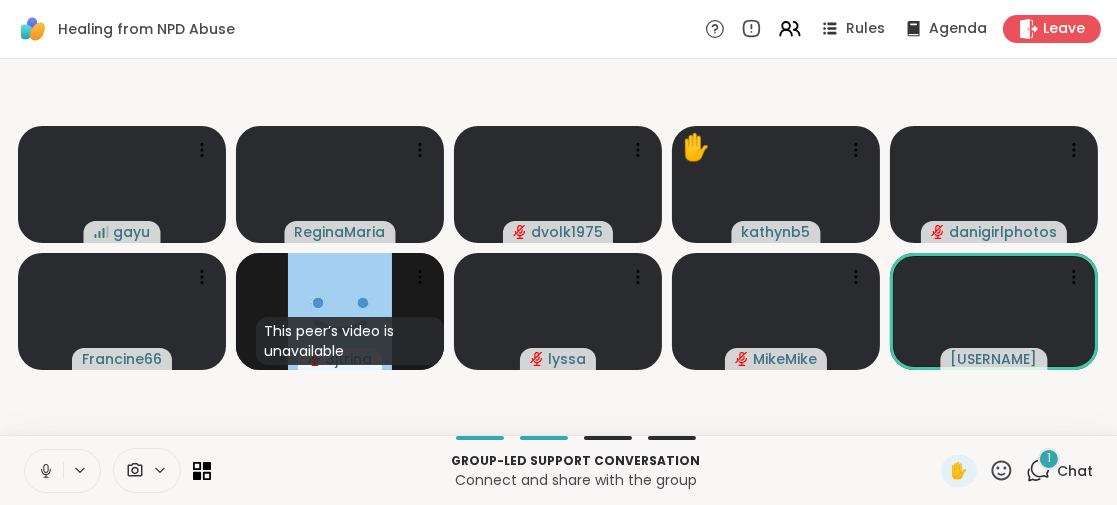 click 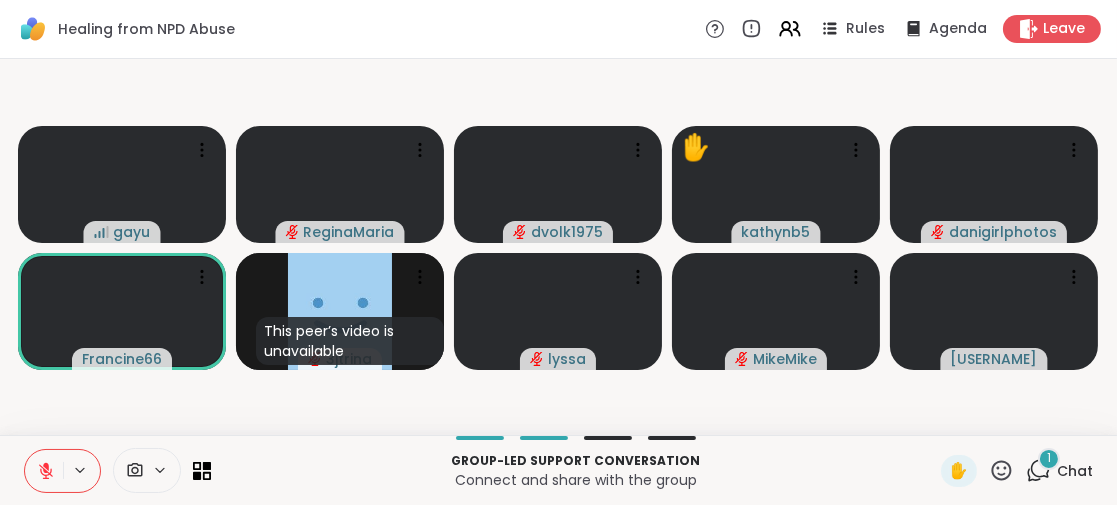 click 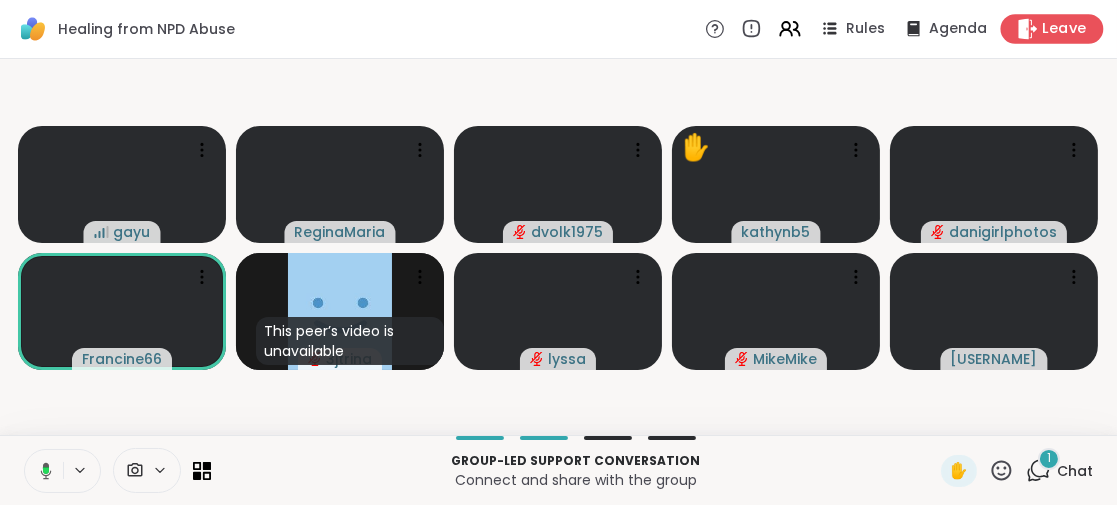 click on "Leave" at bounding box center (1065, 29) 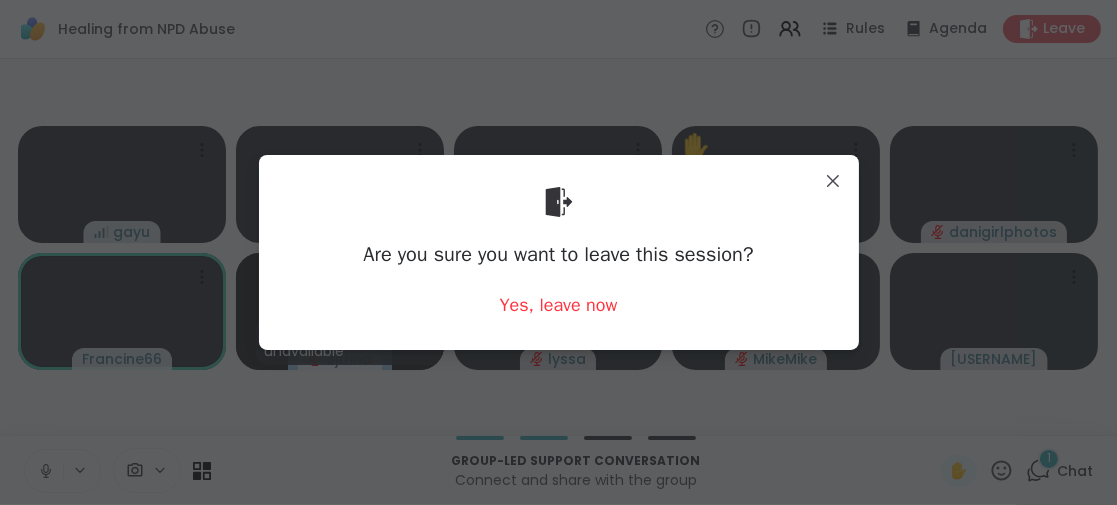 click on "Yes, leave now" at bounding box center (559, 305) 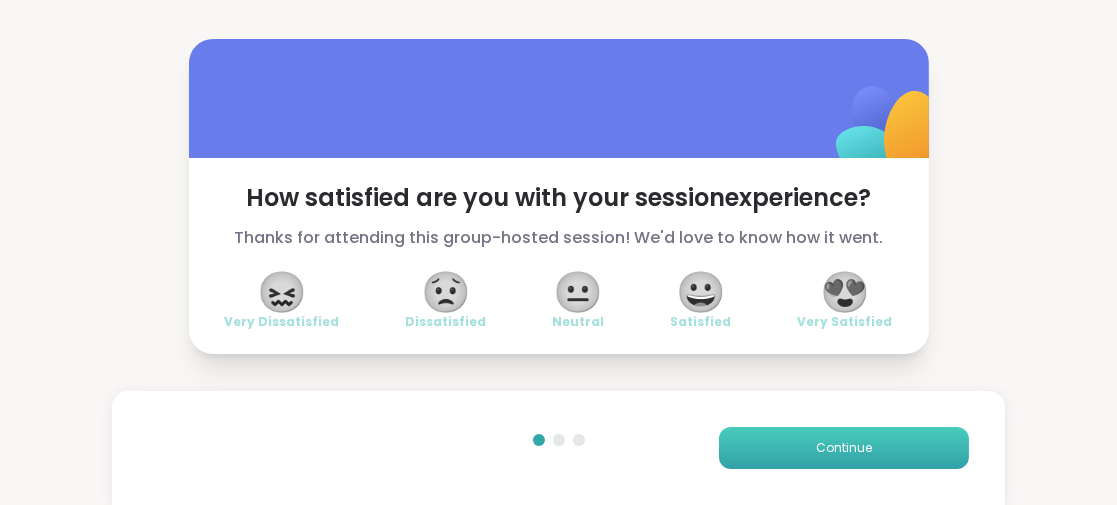 click on "Continue" at bounding box center (844, 448) 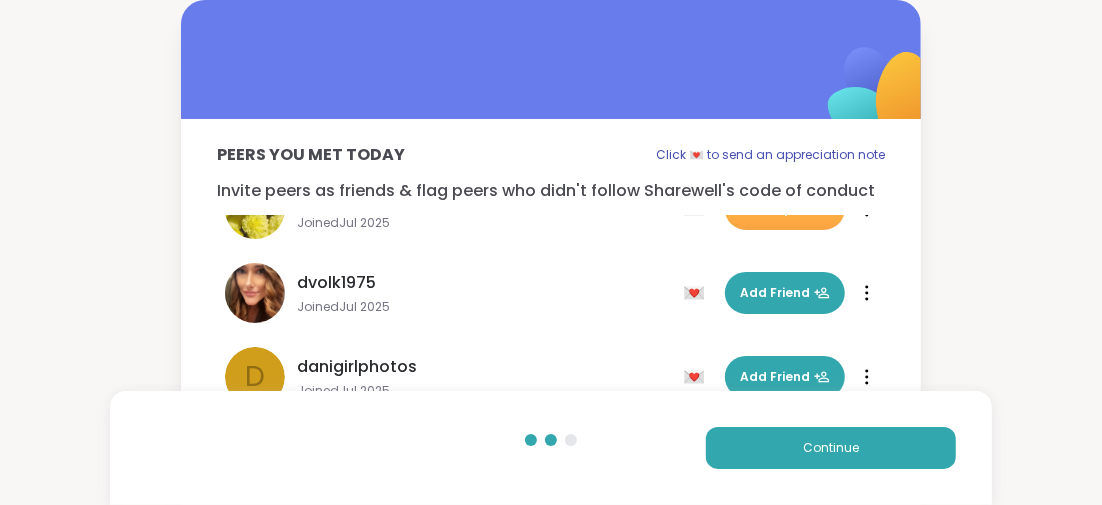 scroll, scrollTop: 396, scrollLeft: 0, axis: vertical 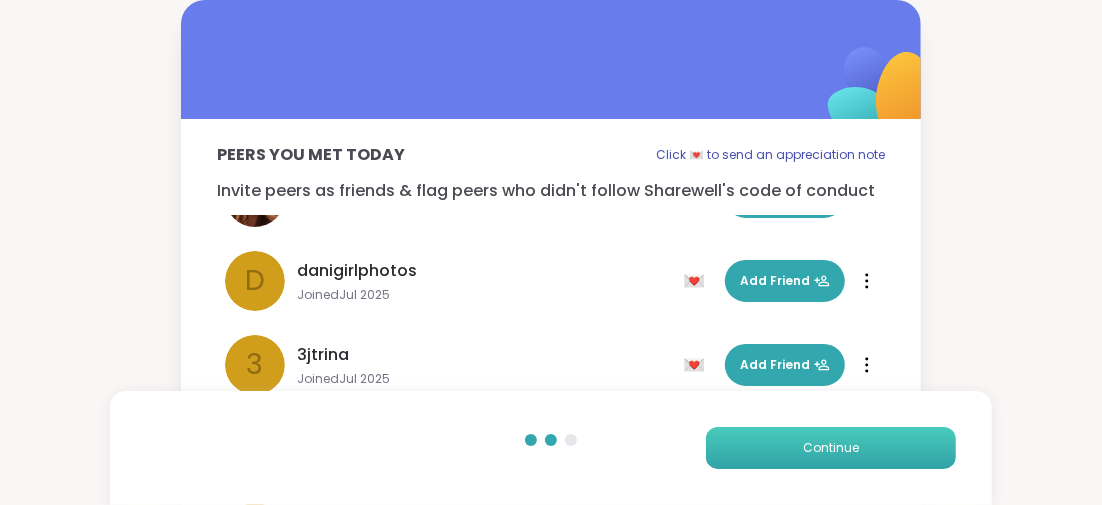 click on "Continue" at bounding box center (831, 448) 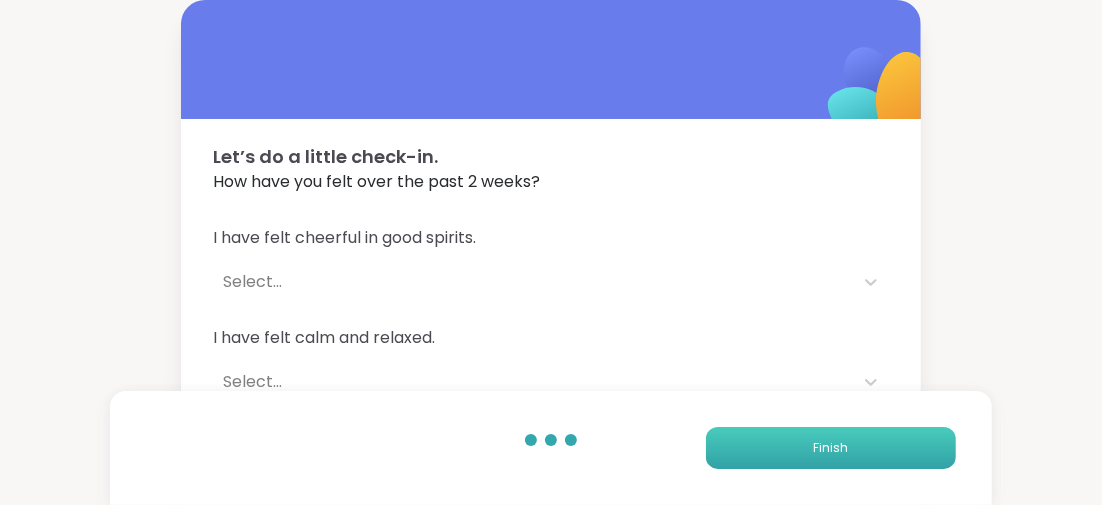 click on "Finish" at bounding box center (831, 448) 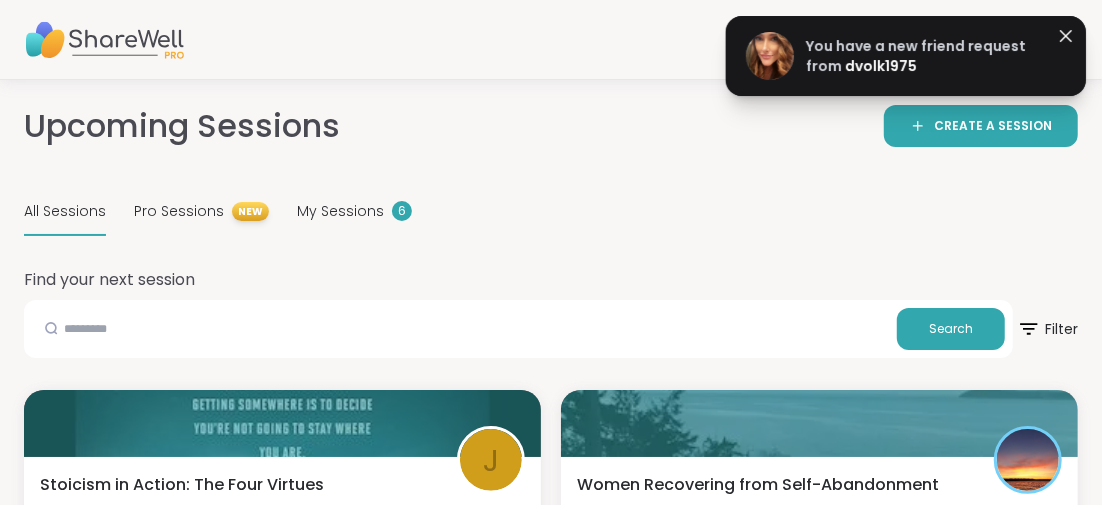 click on "You have a new friend request from [USERNAME]" at bounding box center [923, 56] 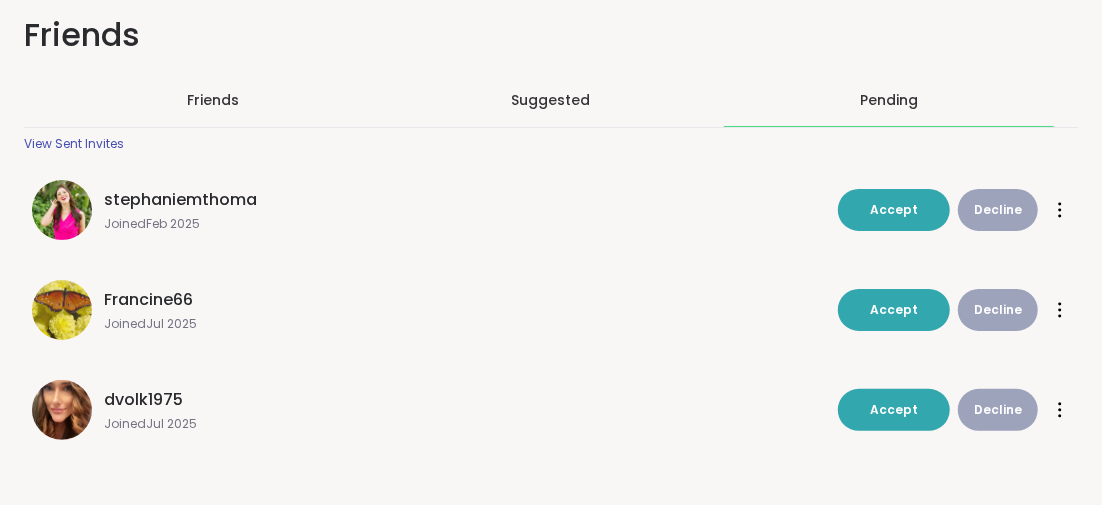 scroll, scrollTop: 101, scrollLeft: 0, axis: vertical 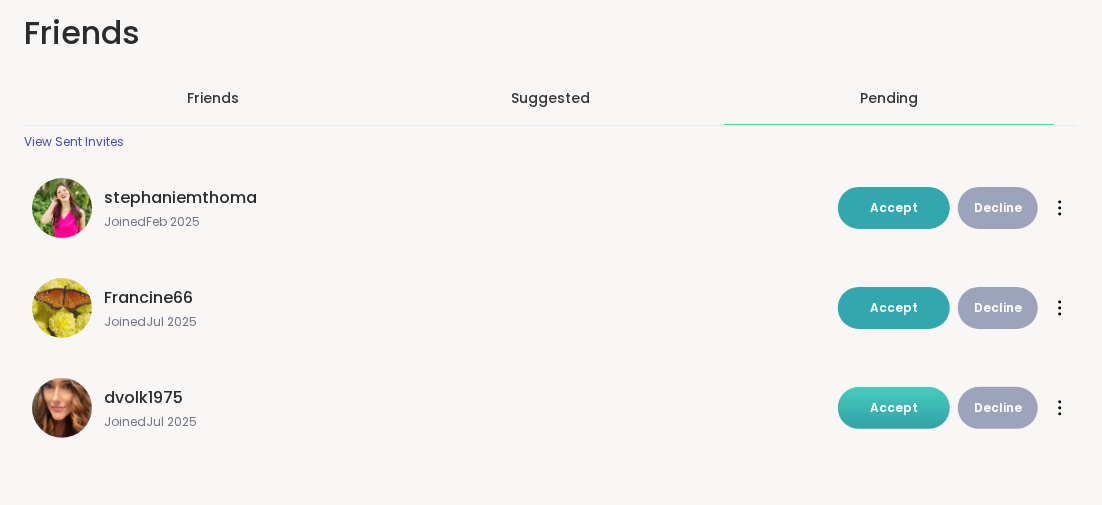 click on "Accept" at bounding box center (894, 407) 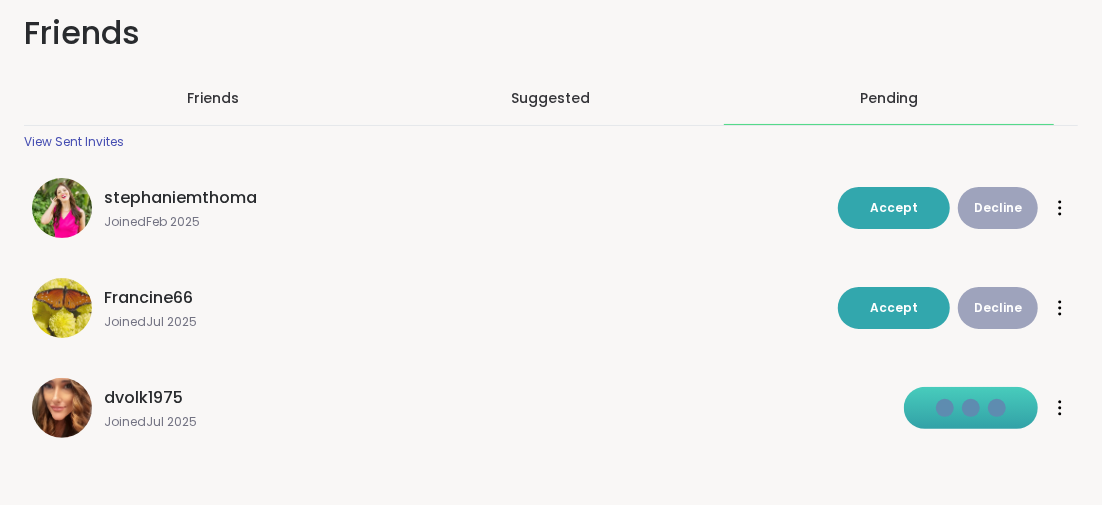 scroll, scrollTop: 1, scrollLeft: 0, axis: vertical 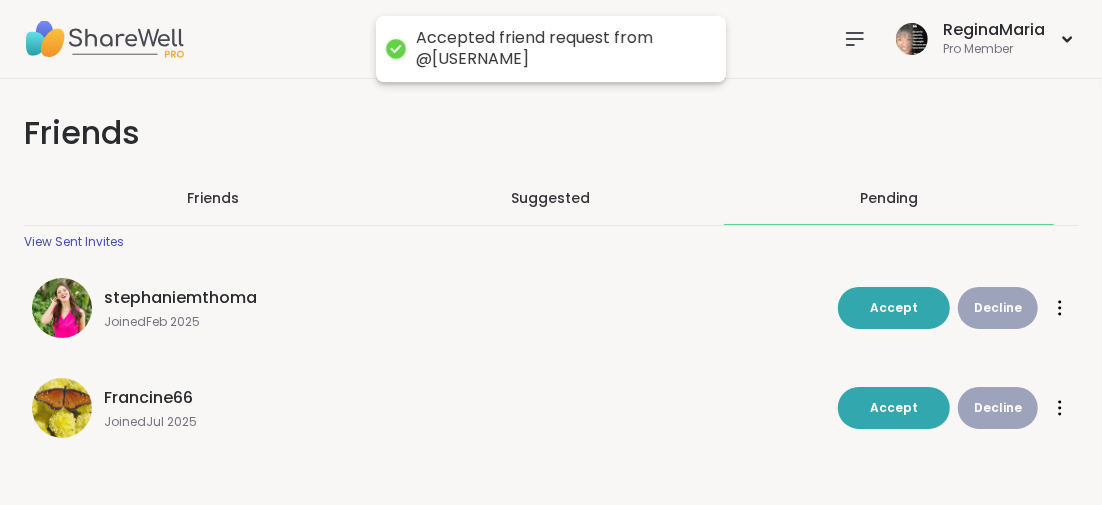 click 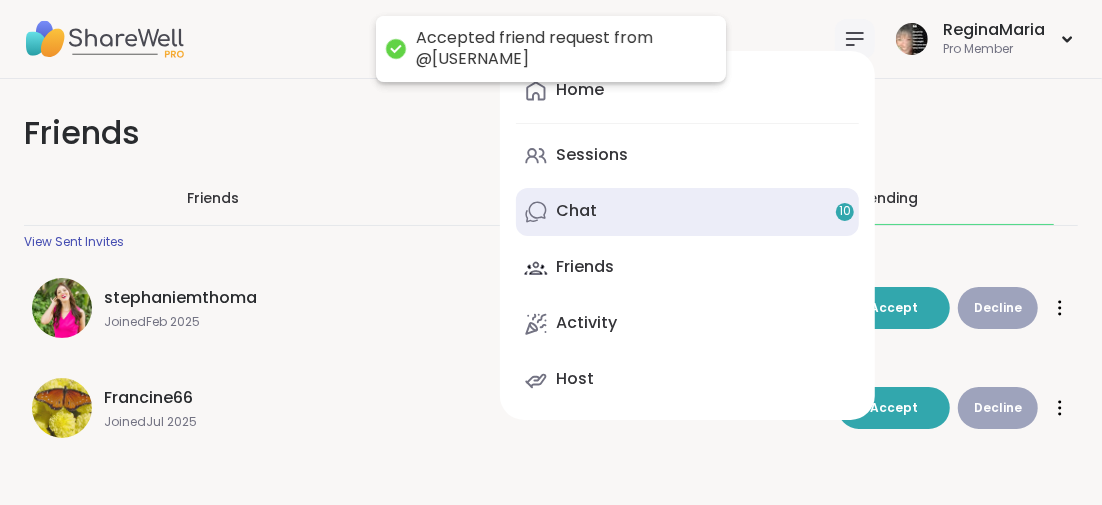 click on "Chat 10" at bounding box center (576, 211) 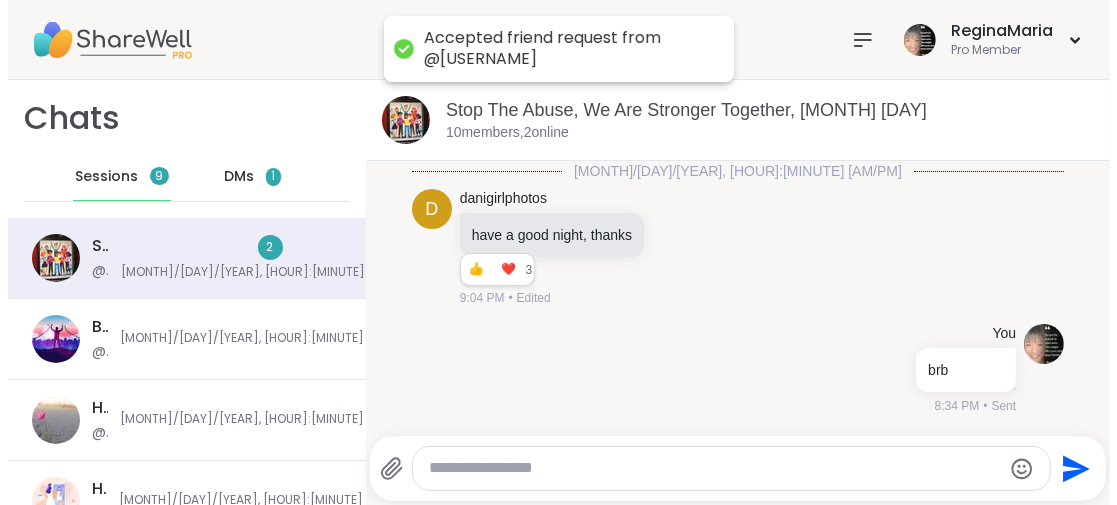 scroll, scrollTop: 0, scrollLeft: 0, axis: both 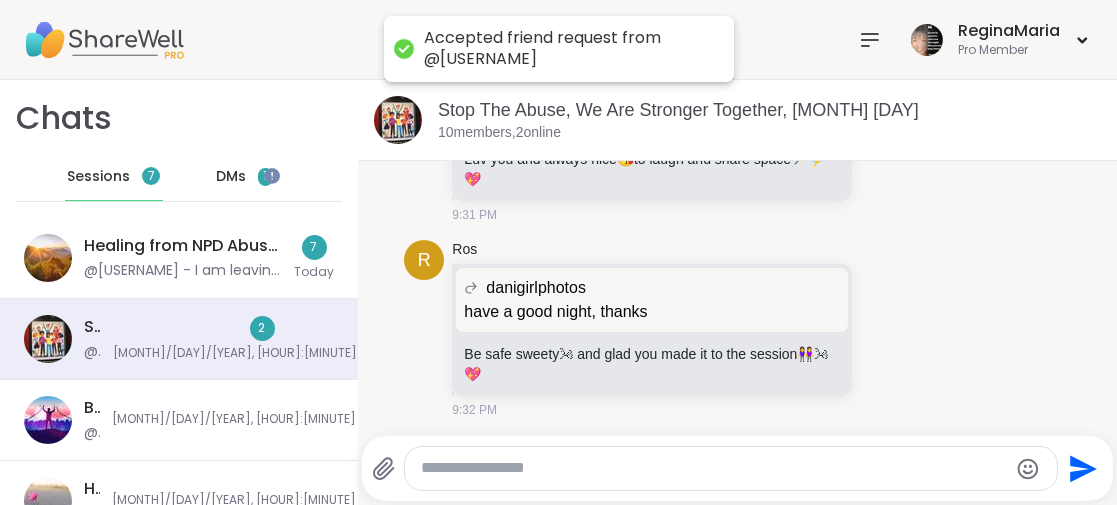click on "1" at bounding box center (265, 176) 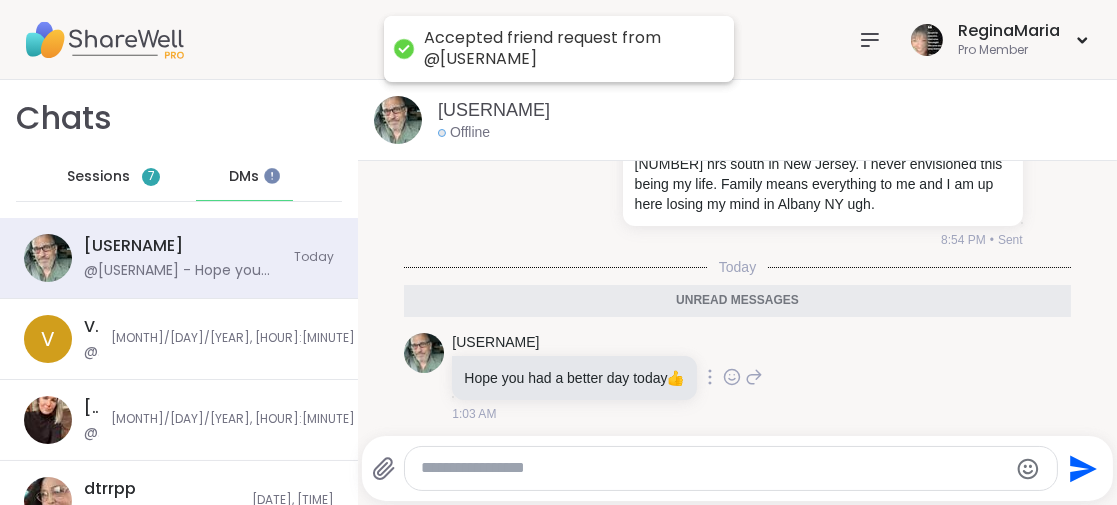 scroll, scrollTop: 4353, scrollLeft: 0, axis: vertical 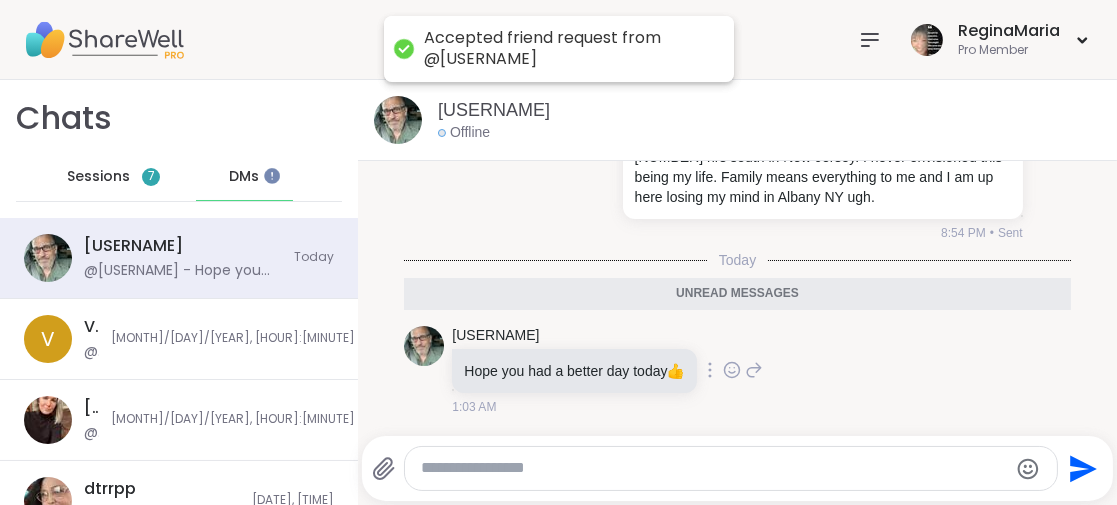click 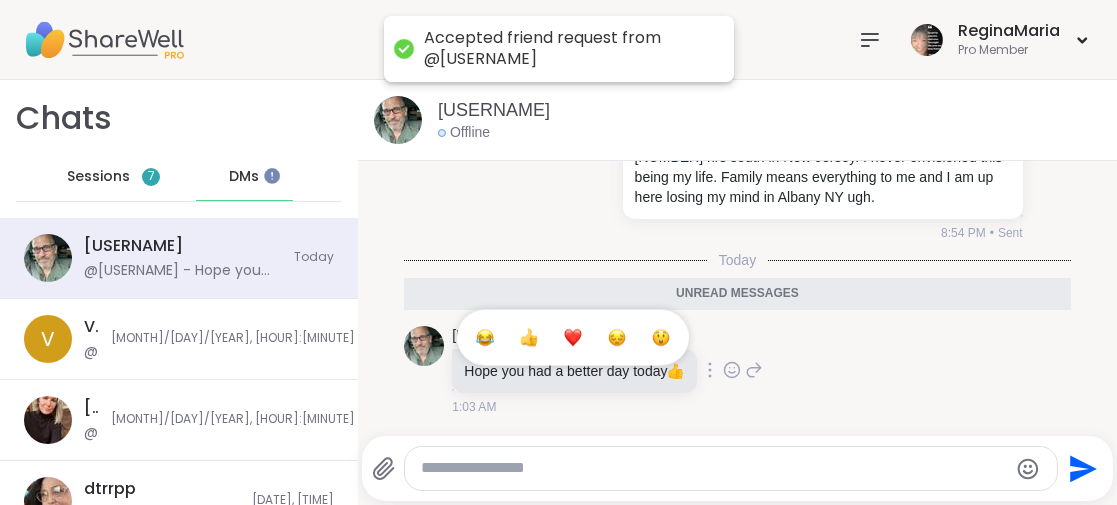 click at bounding box center [529, 338] 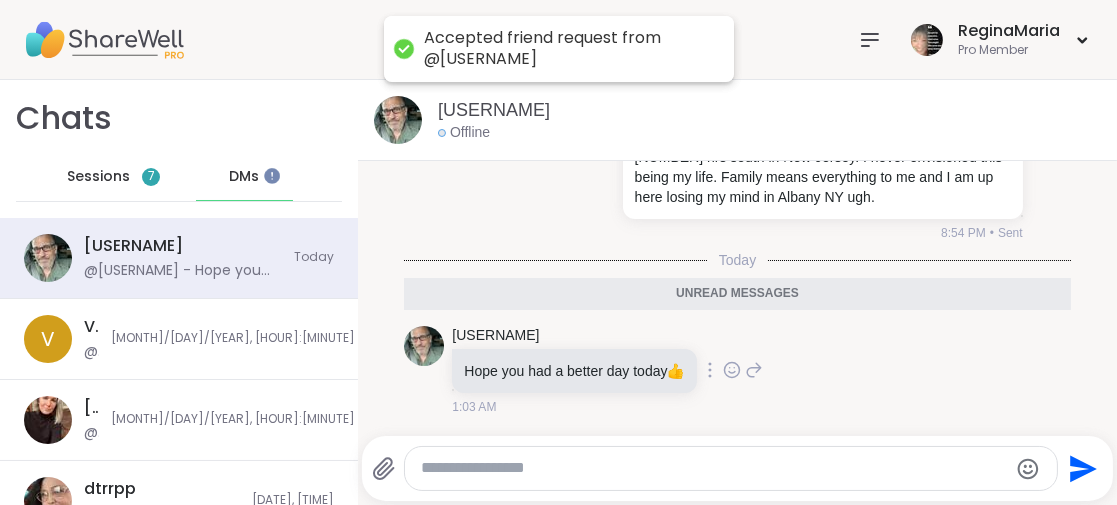 scroll, scrollTop: 4382, scrollLeft: 0, axis: vertical 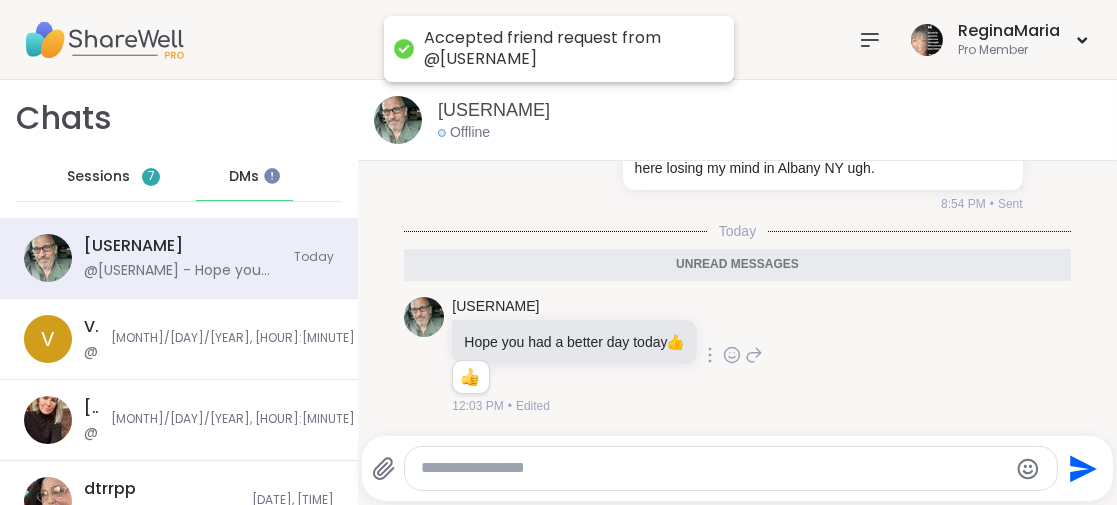 click on "7" at bounding box center (151, 176) 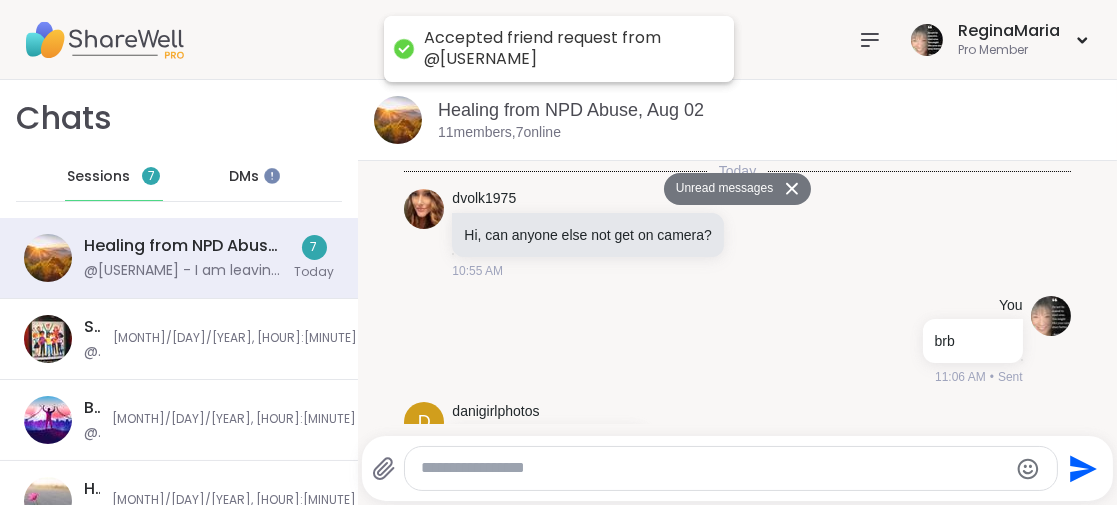 scroll, scrollTop: 2101, scrollLeft: 0, axis: vertical 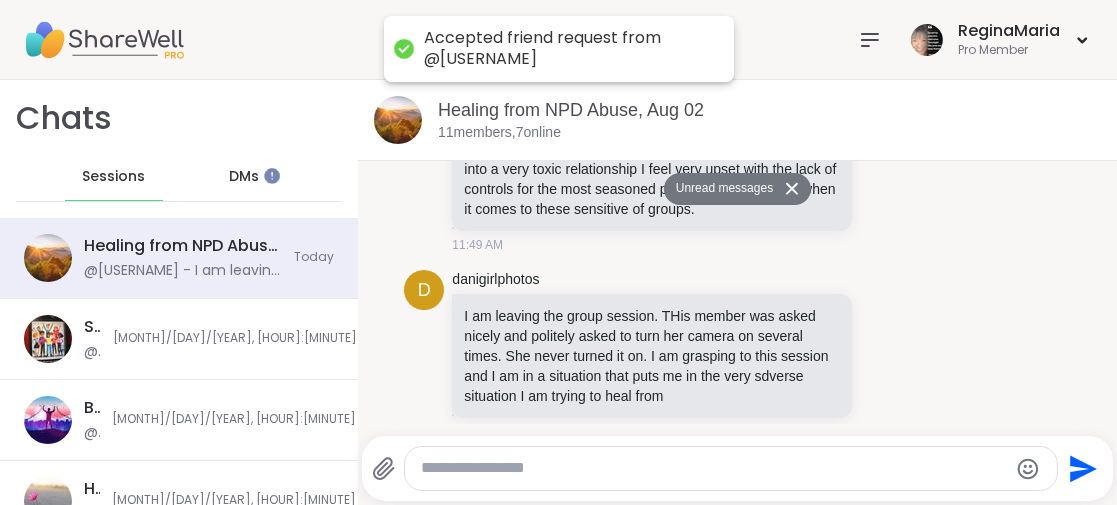 click on "Accepted friend request from @[USERNAME]" at bounding box center (569, 49) 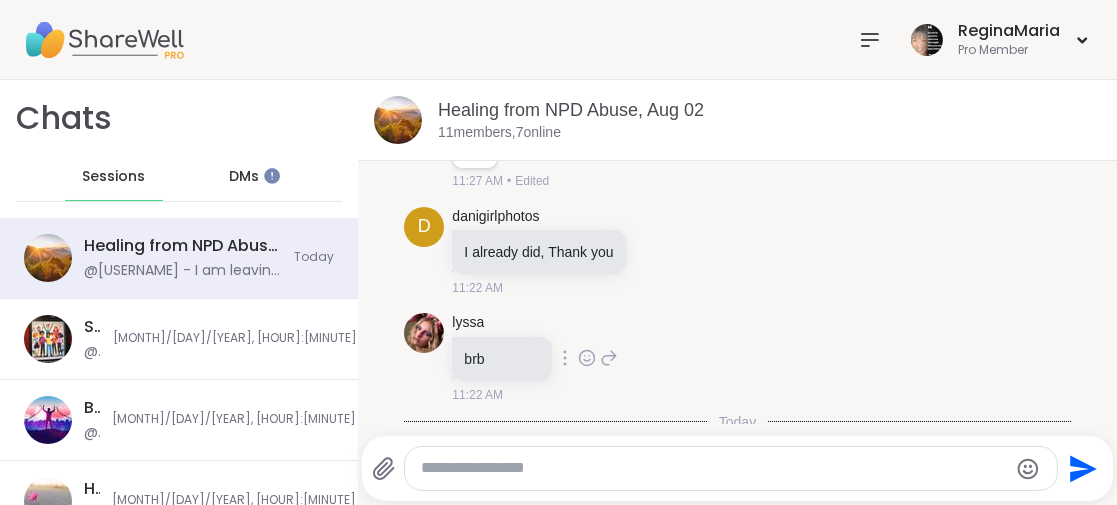 scroll, scrollTop: 1, scrollLeft: 0, axis: vertical 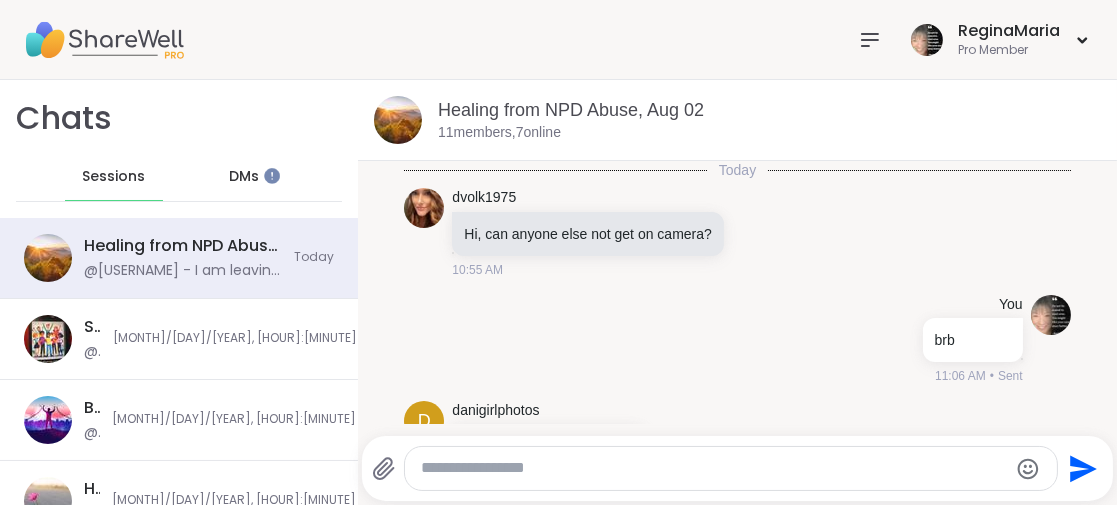 click at bounding box center (731, 468) 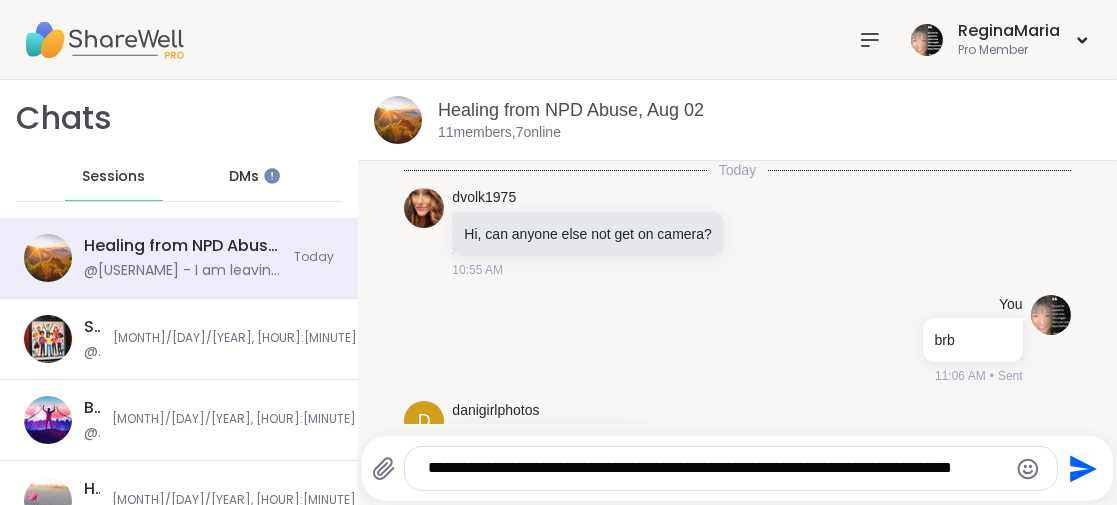scroll, scrollTop: 0, scrollLeft: 0, axis: both 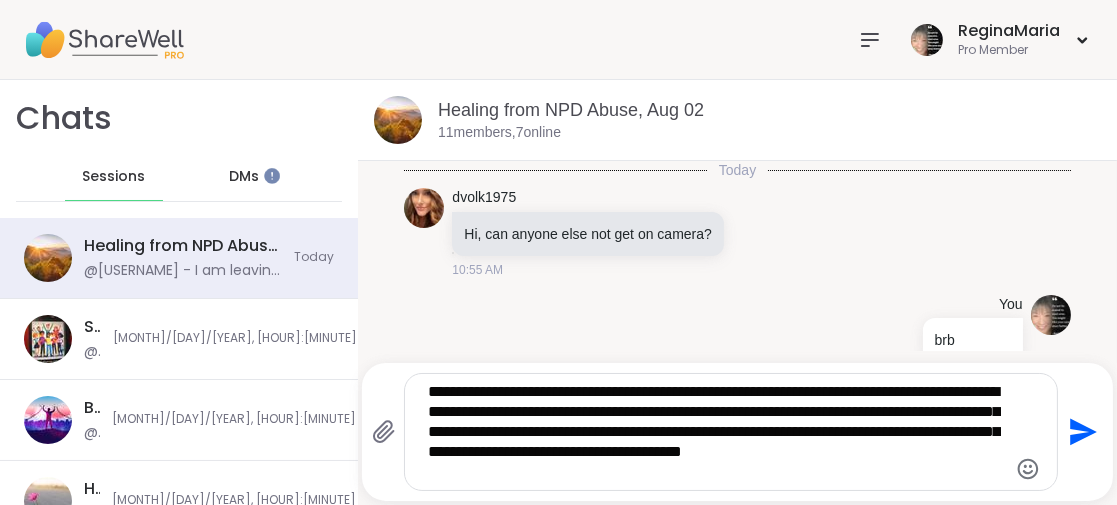 type on "**********" 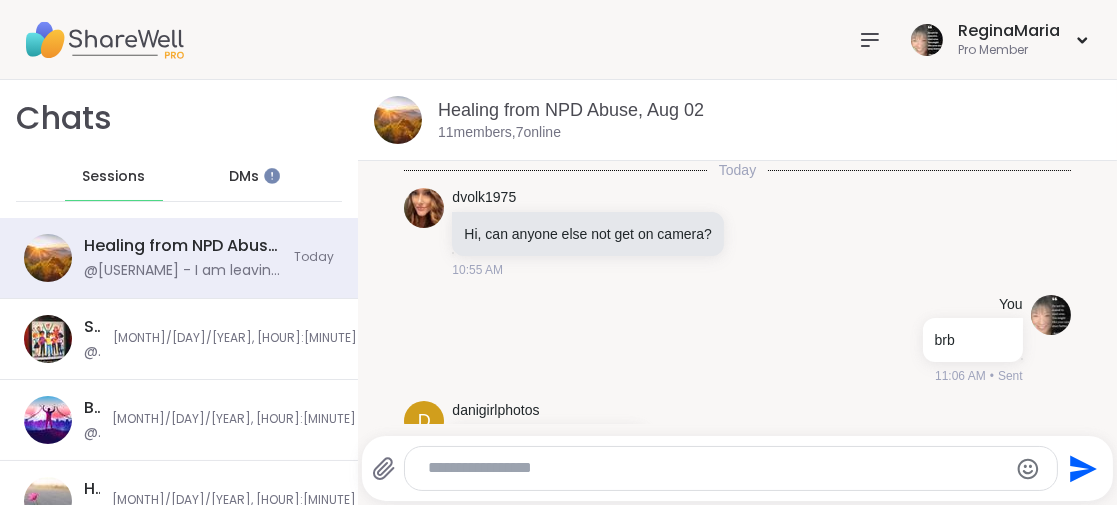 scroll, scrollTop: 0, scrollLeft: 0, axis: both 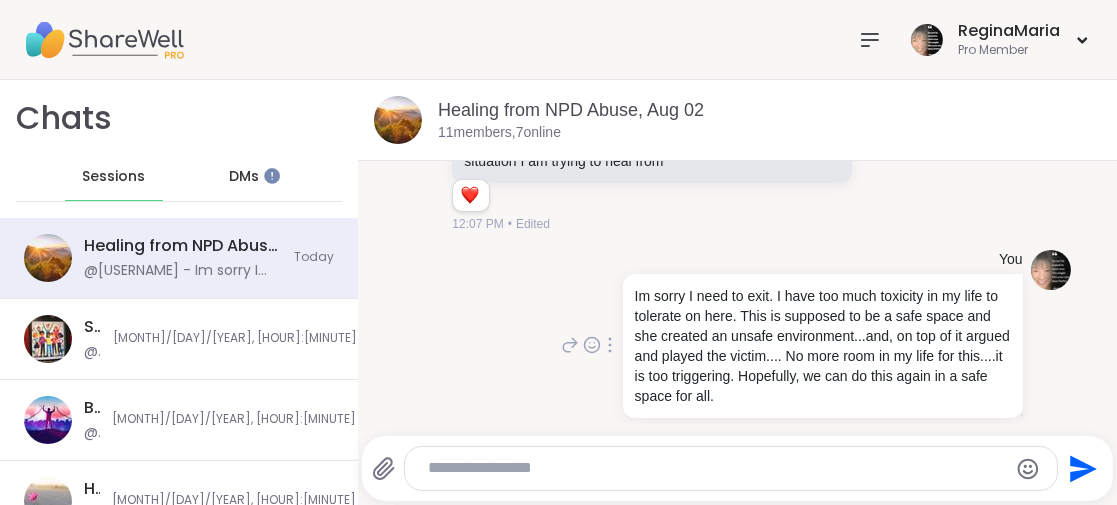 click 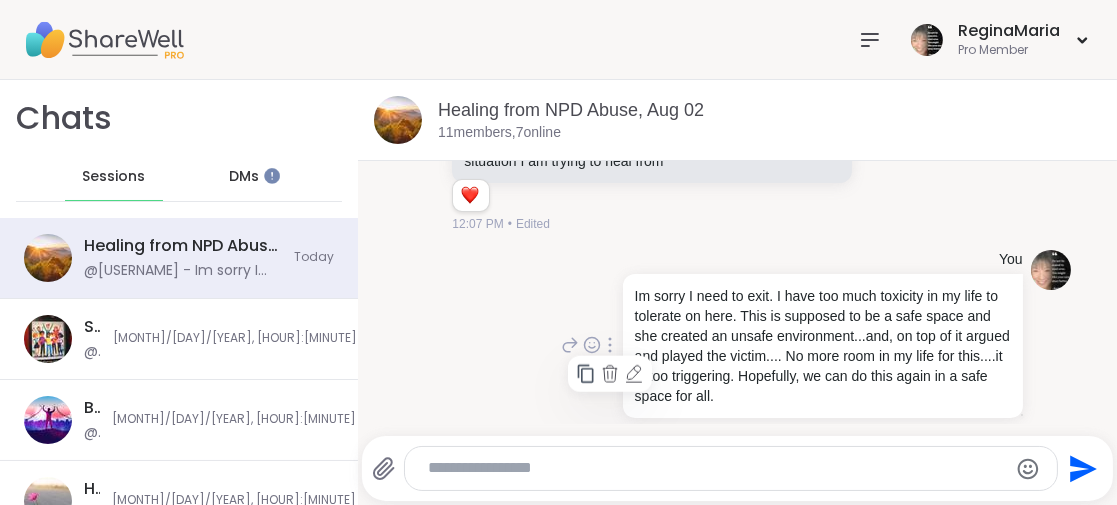 click 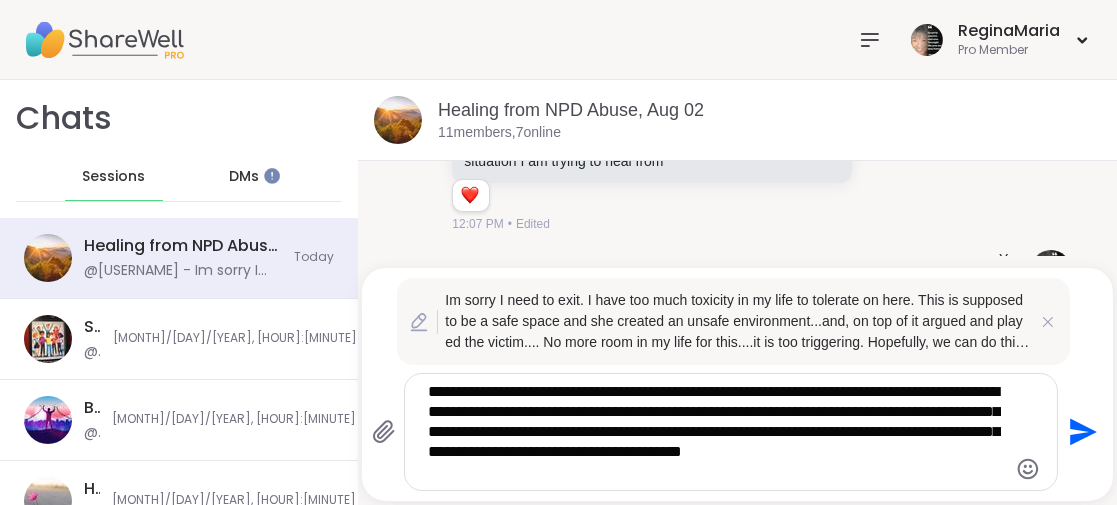 click on "**********" at bounding box center [714, 432] 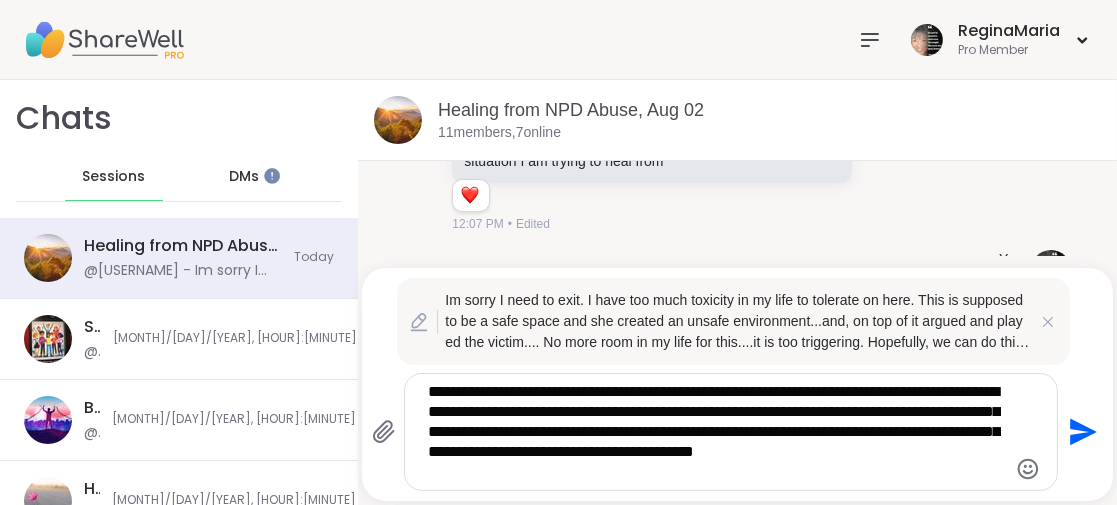 type on "**********" 